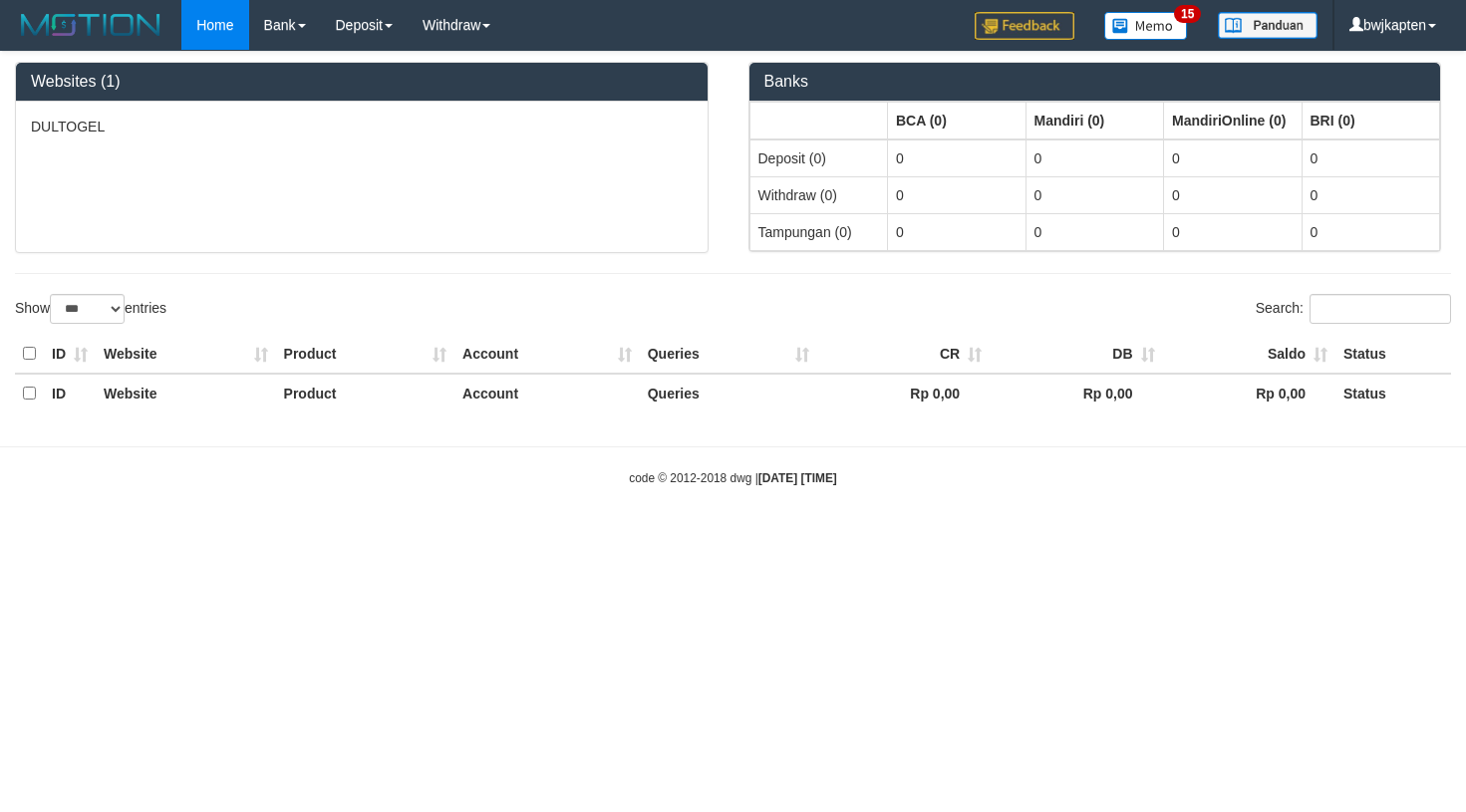 select on "***" 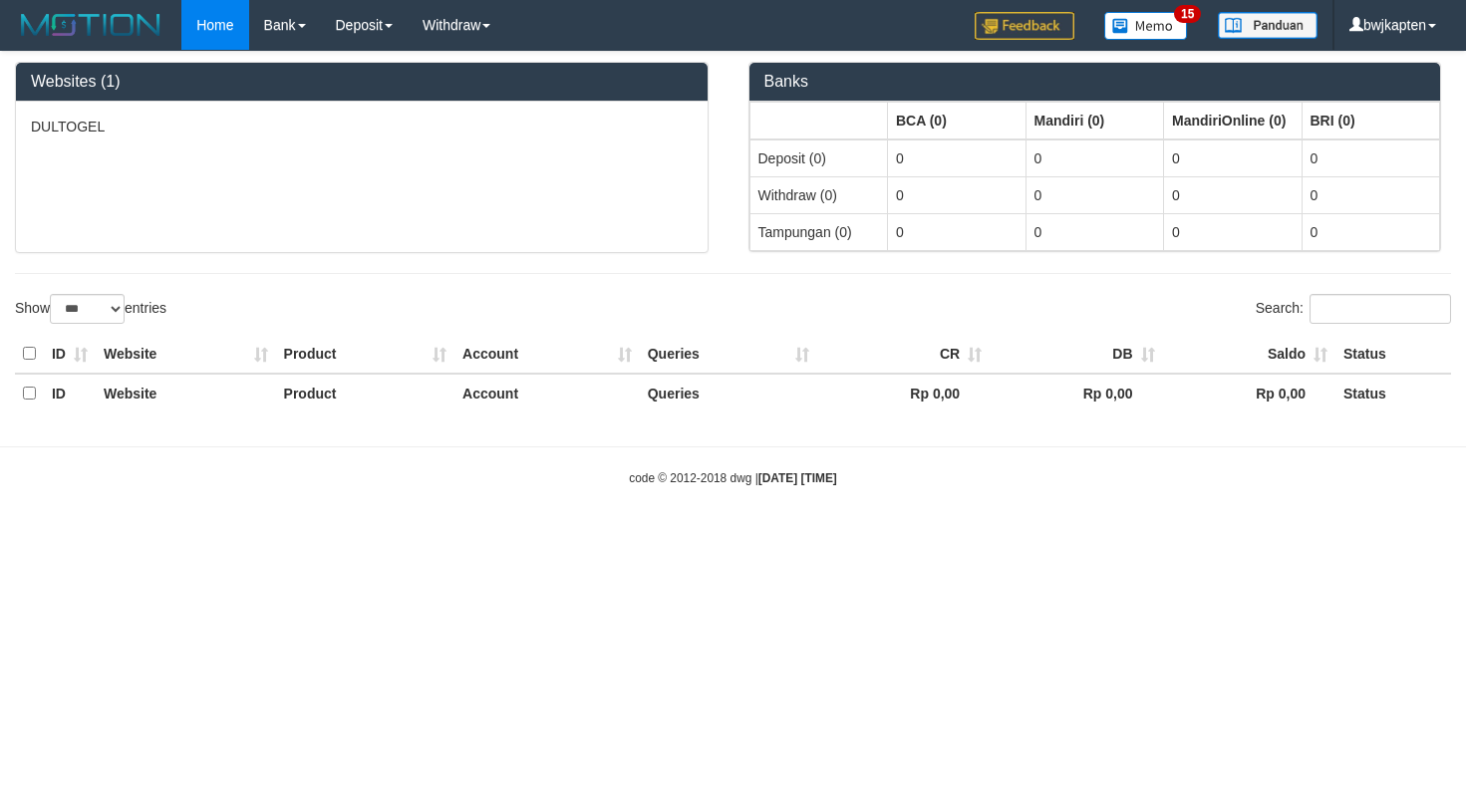 scroll, scrollTop: 0, scrollLeft: 0, axis: both 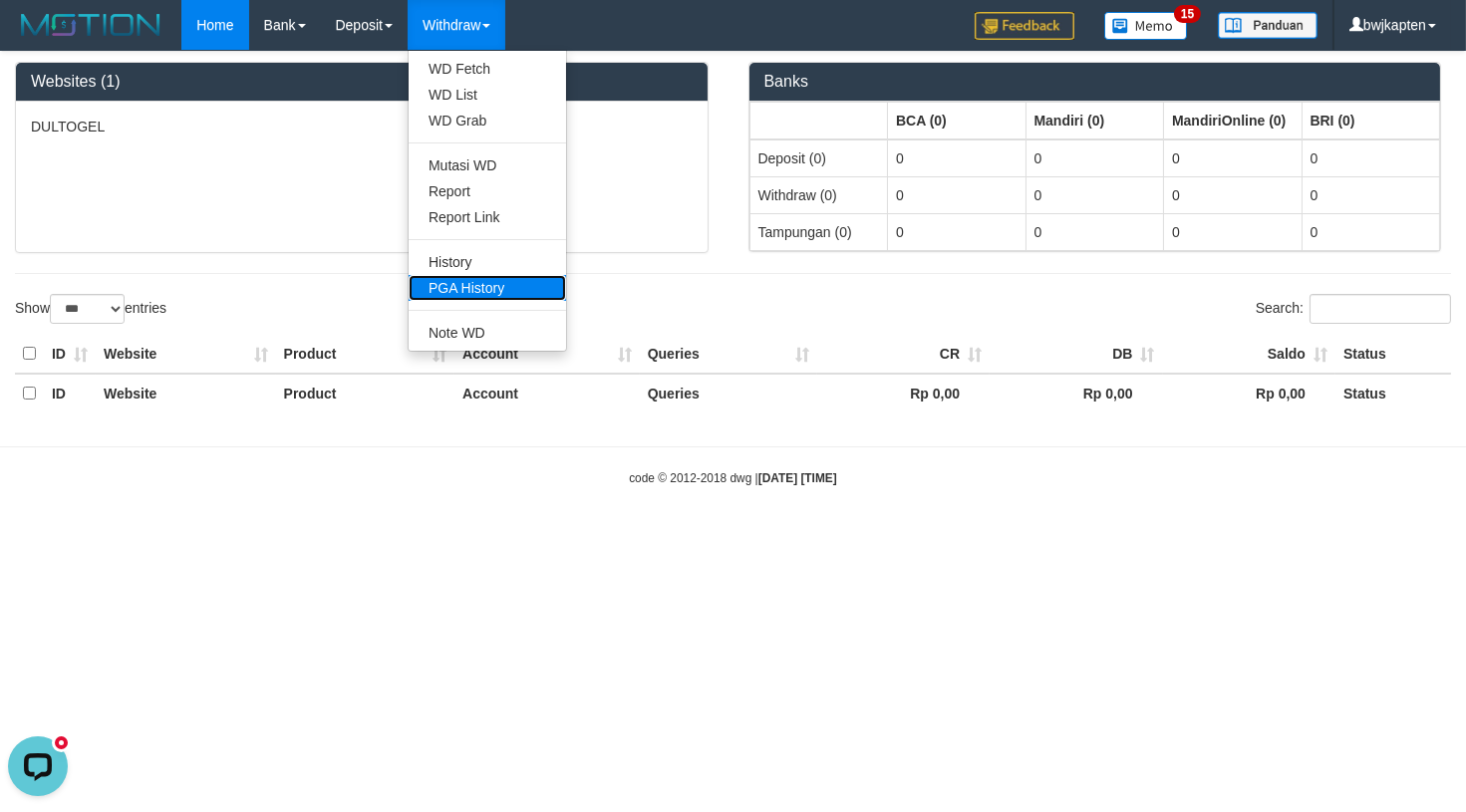 click on "PGA History" at bounding box center [487, 288] 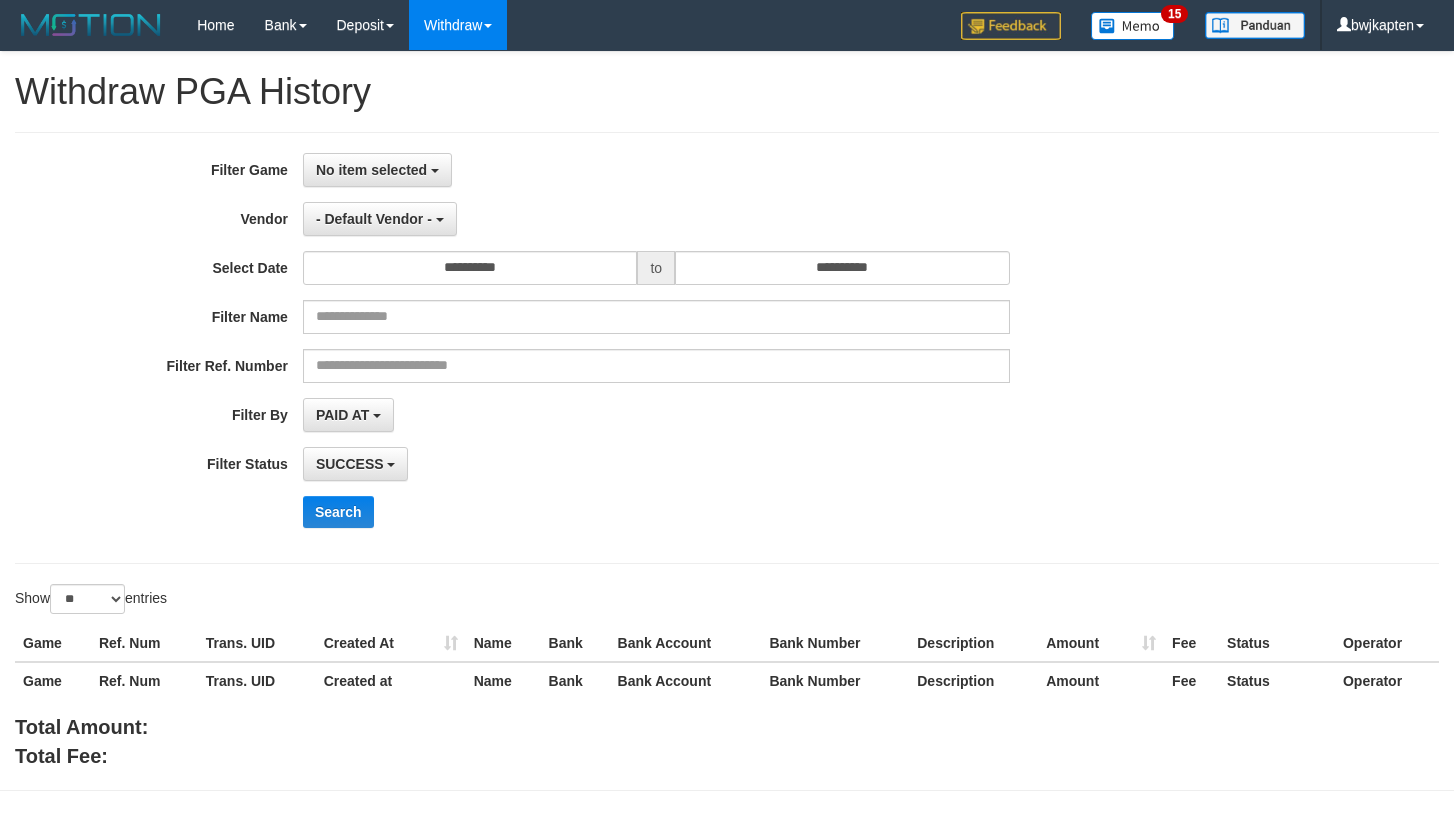 select 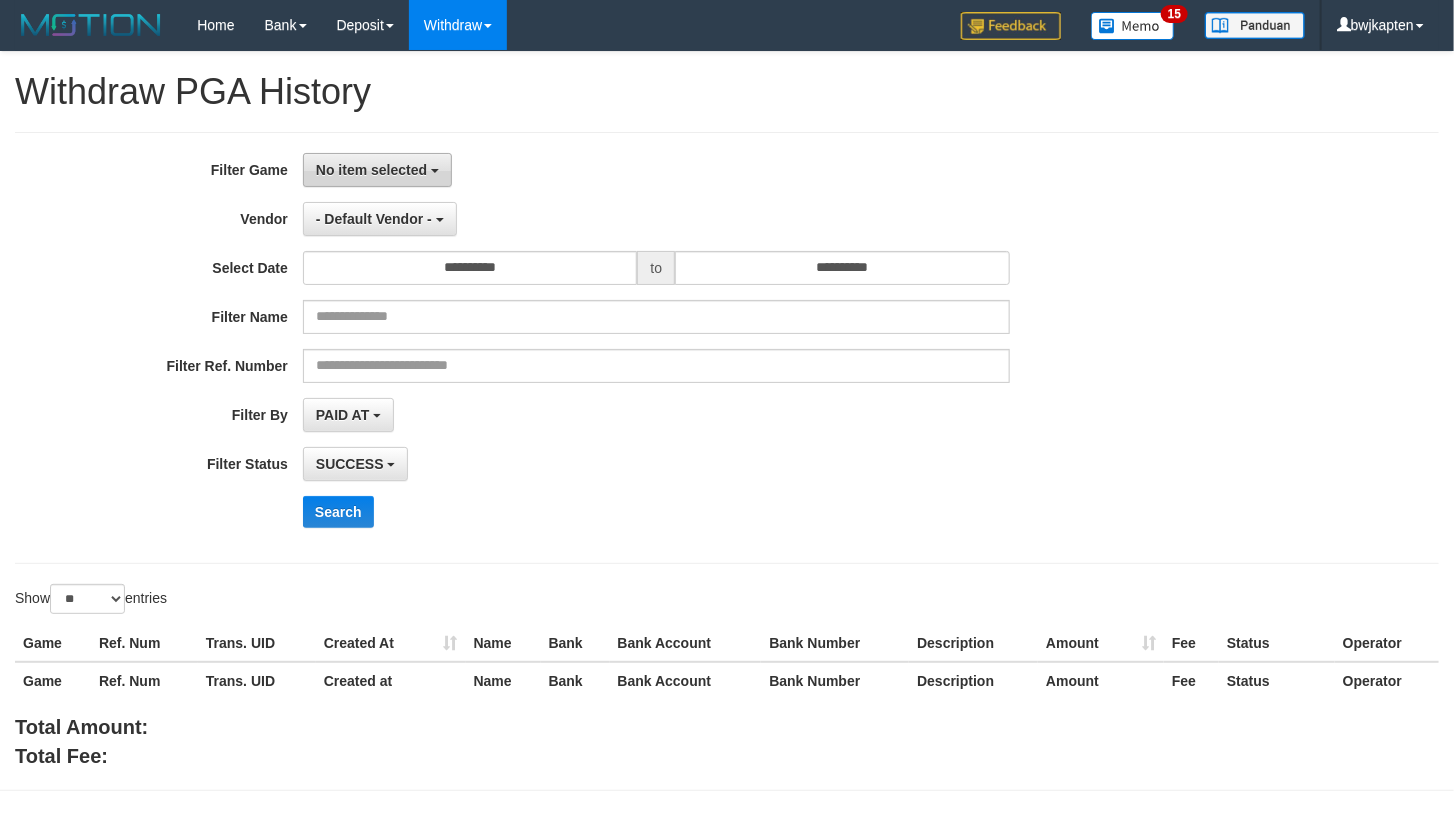 click on "No item selected" at bounding box center [377, 170] 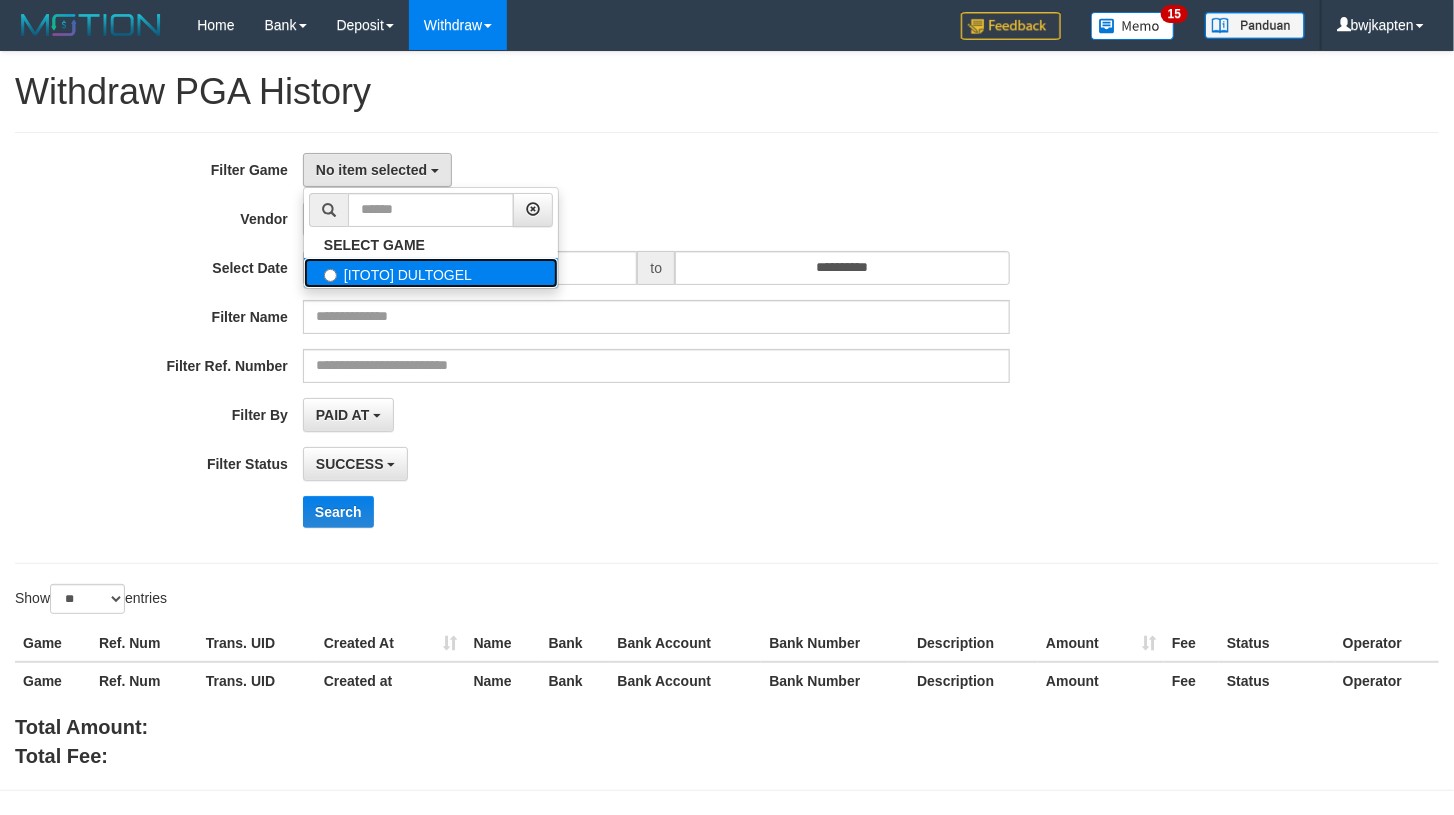 click on "[ITOTO] DULTOGEL" at bounding box center [431, 273] 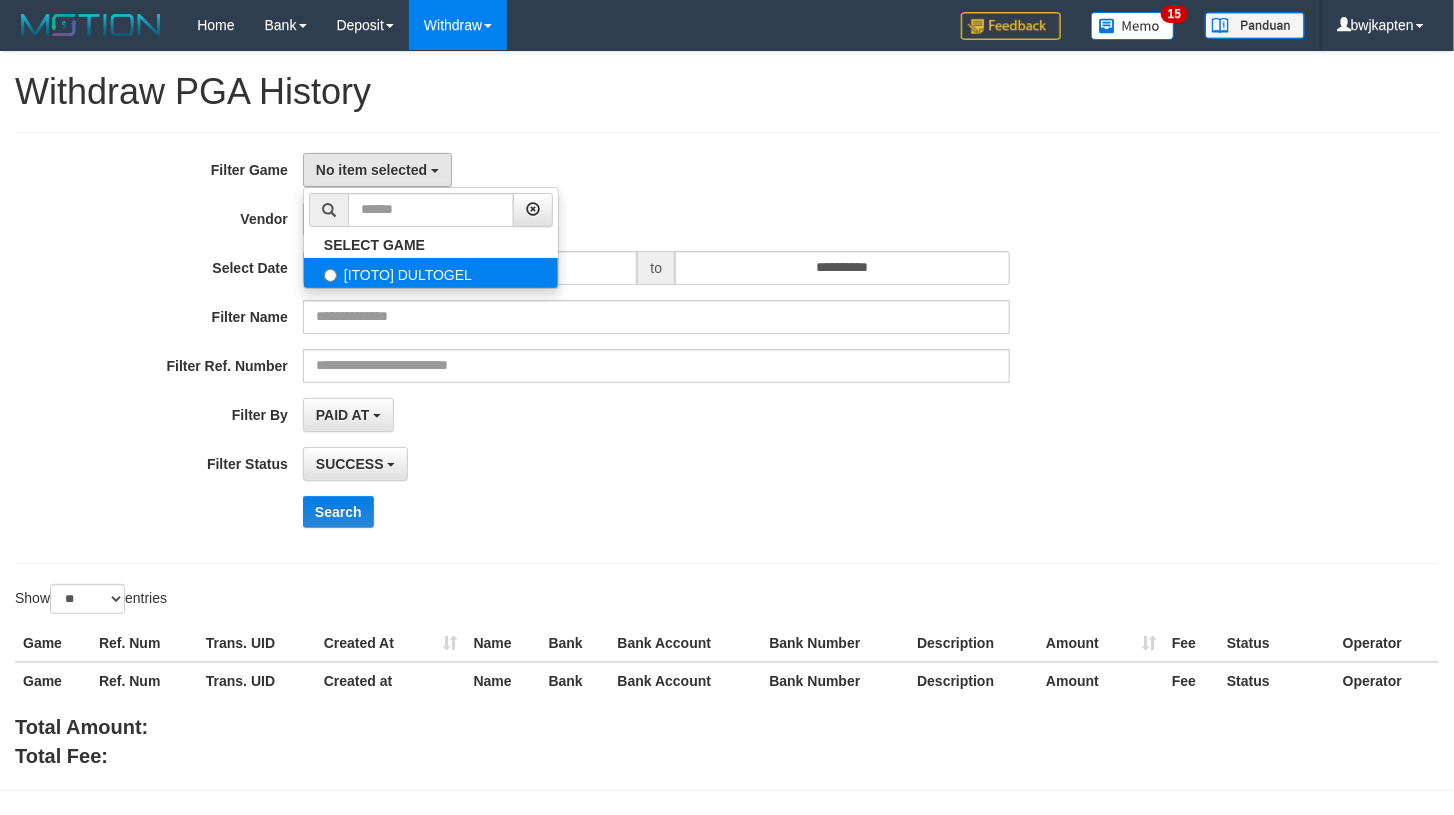 select on "****" 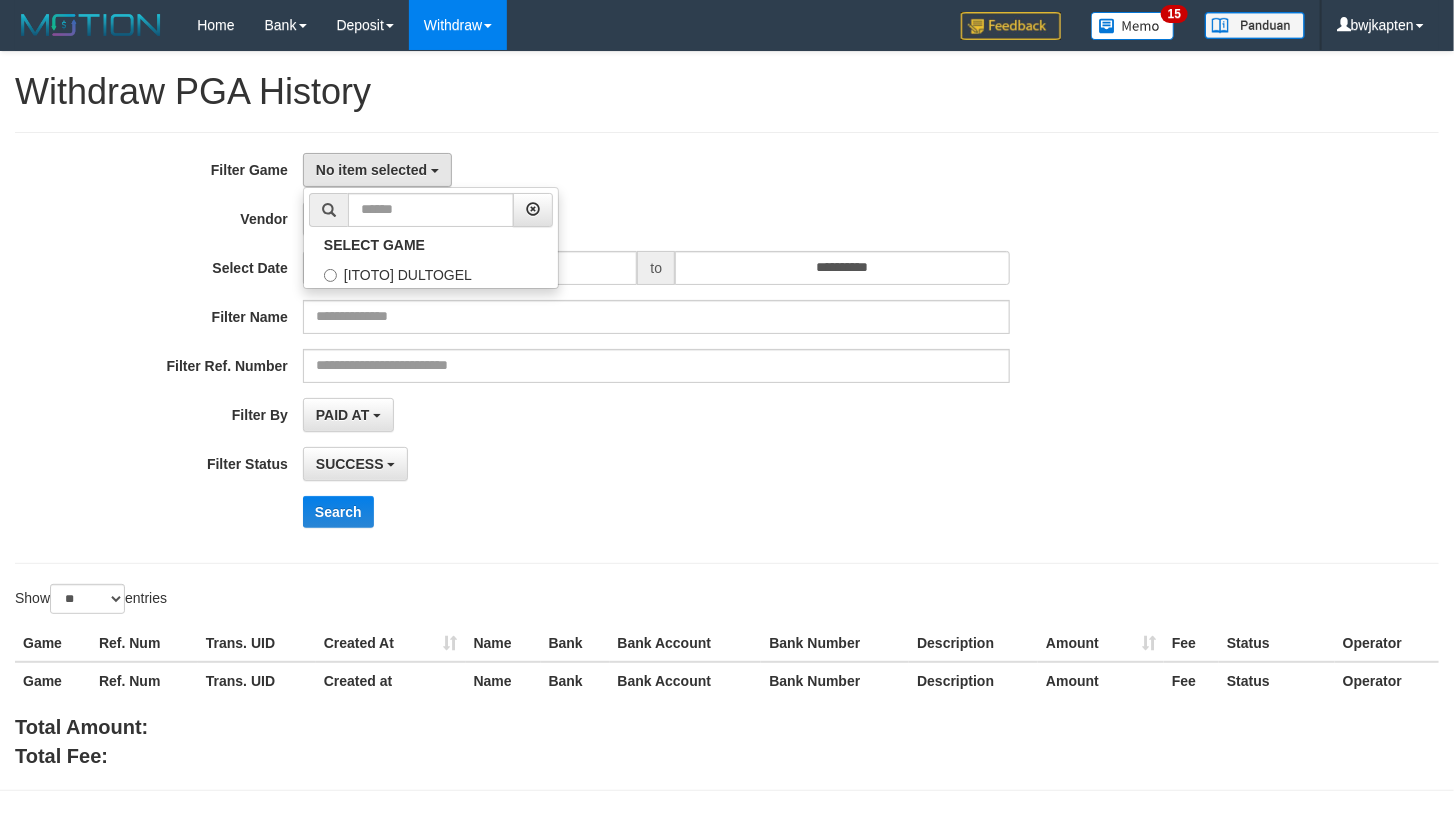 scroll, scrollTop: 17, scrollLeft: 0, axis: vertical 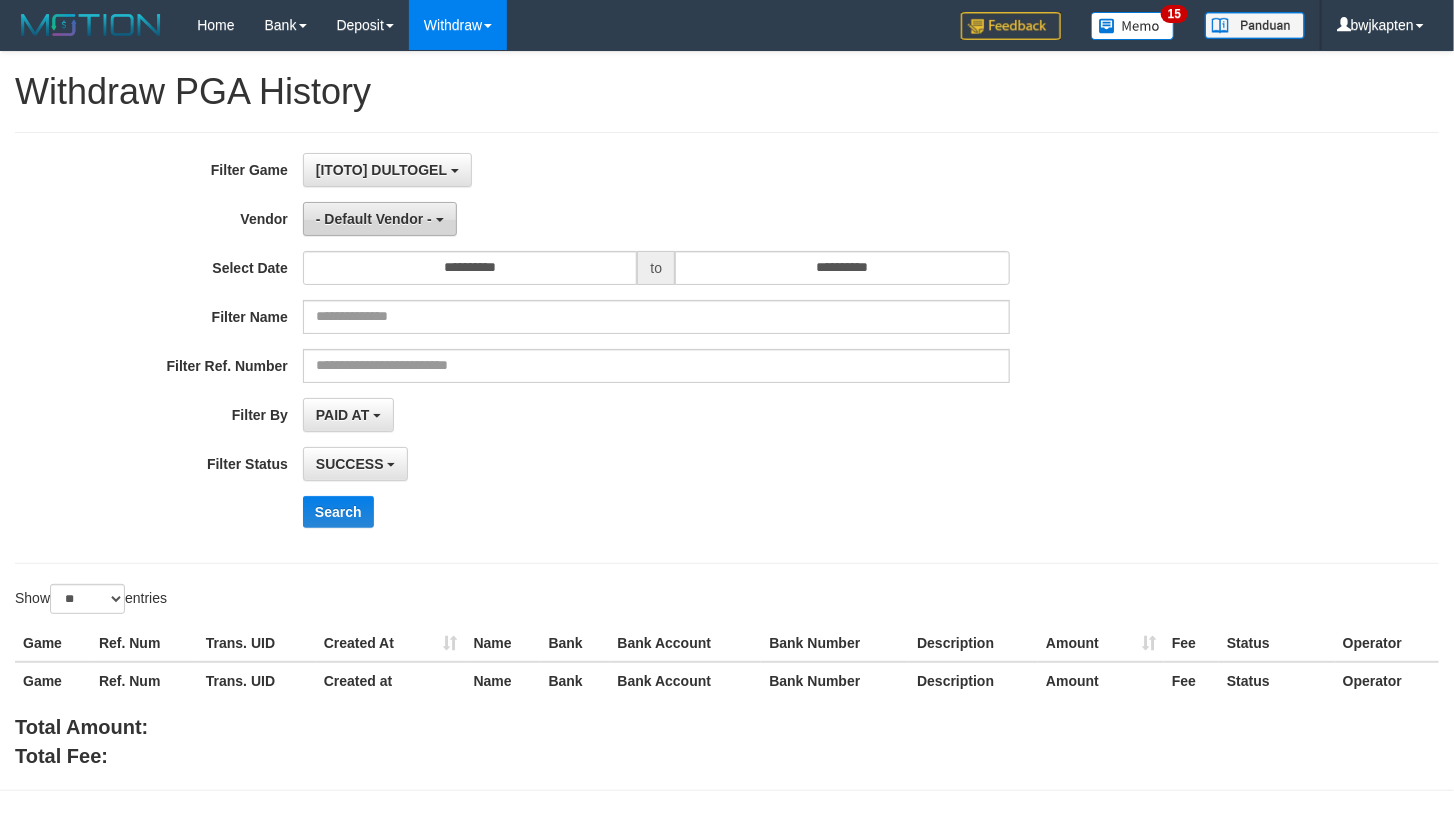 click on "- Default Vendor -" at bounding box center [374, 219] 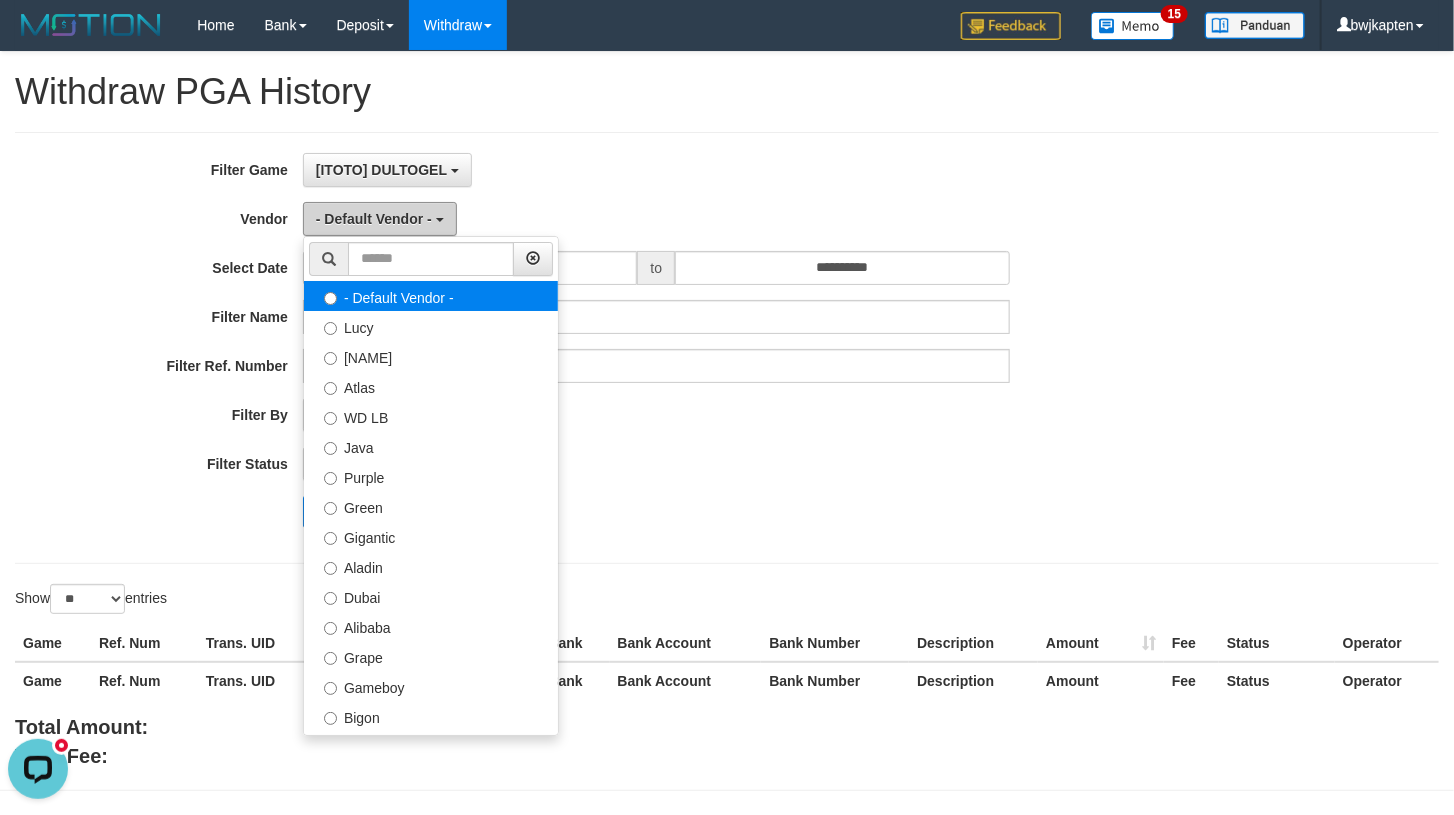 scroll, scrollTop: 0, scrollLeft: 0, axis: both 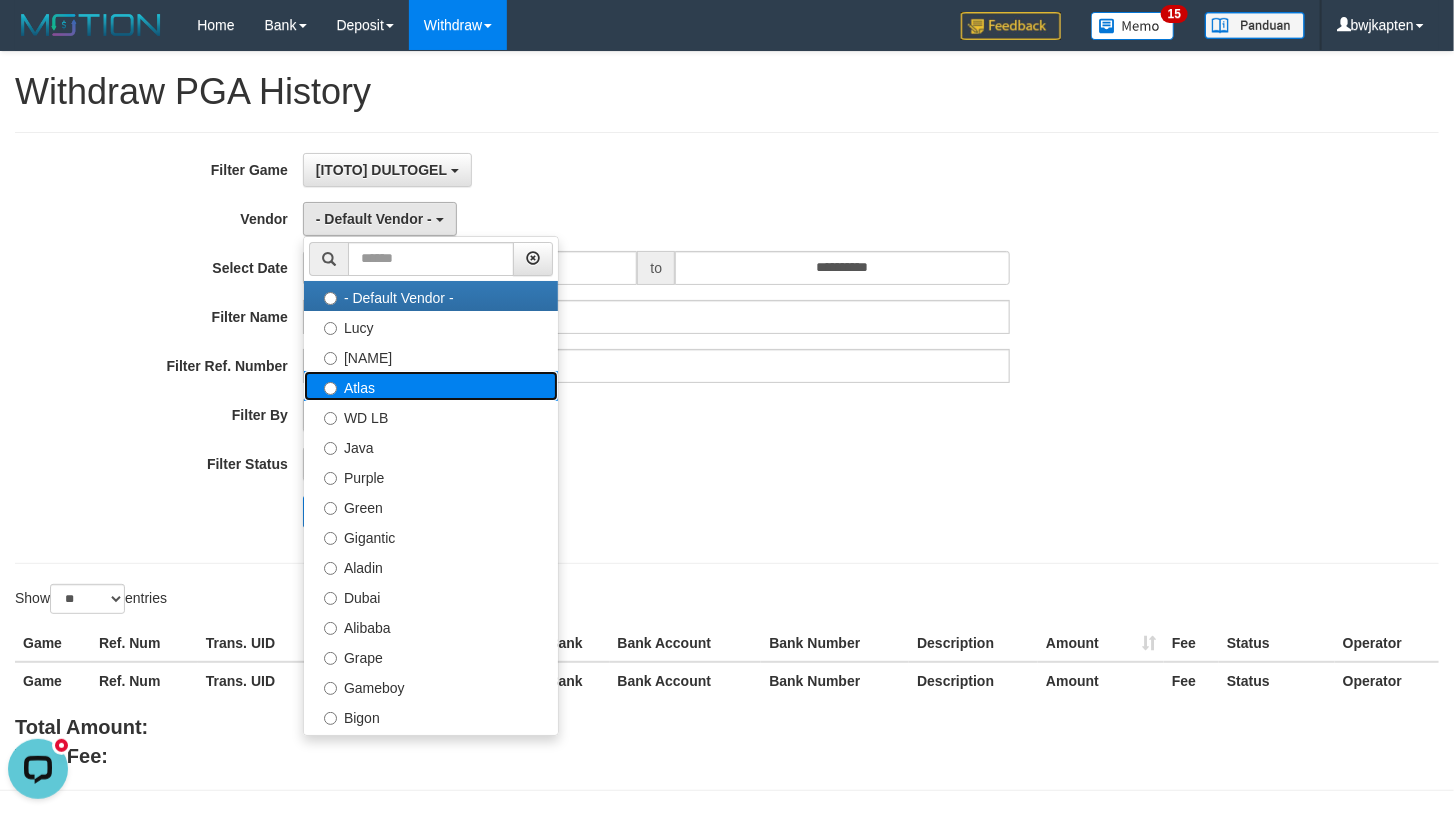 click on "Atlas" at bounding box center [431, 386] 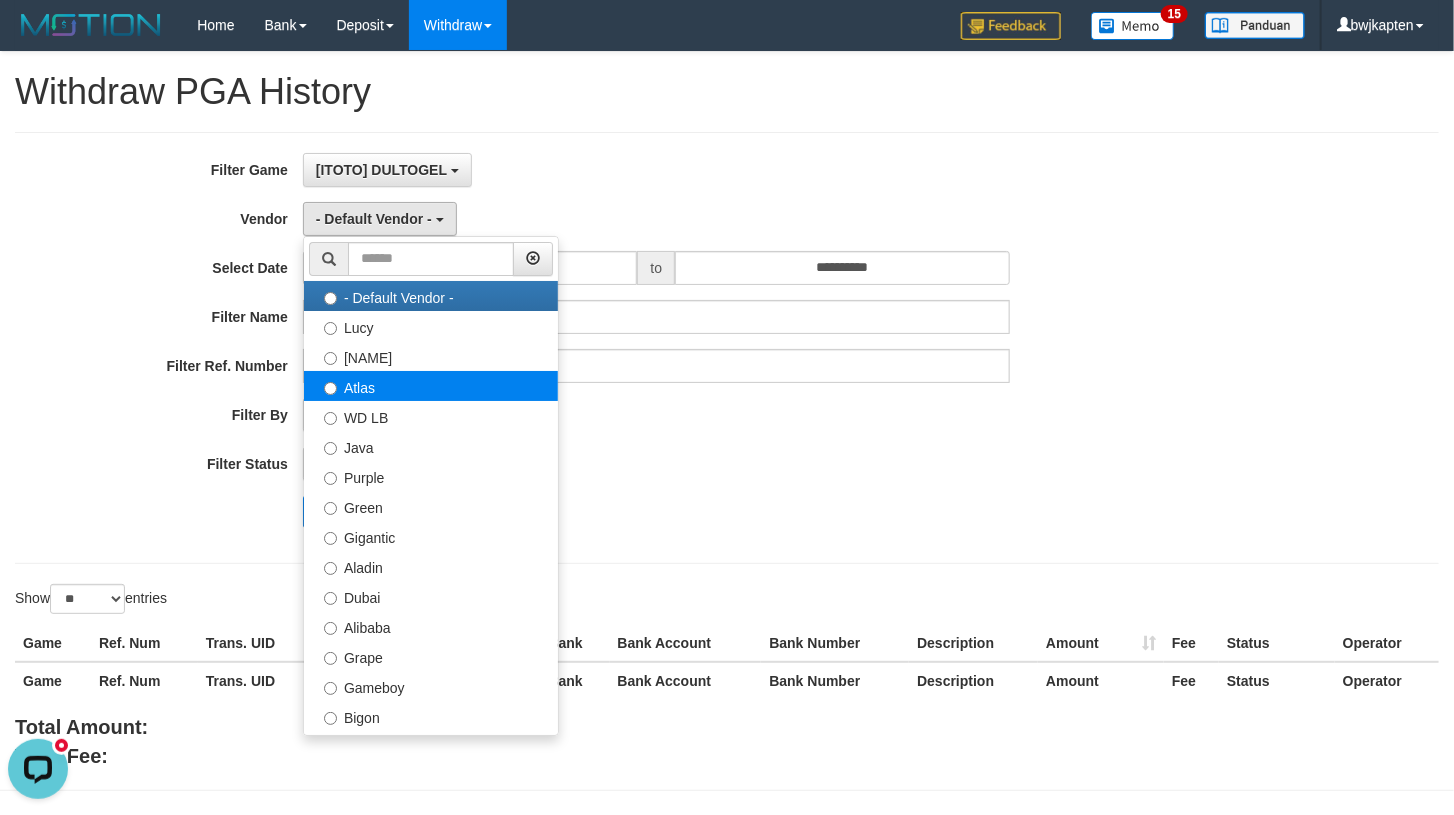 select on "**********" 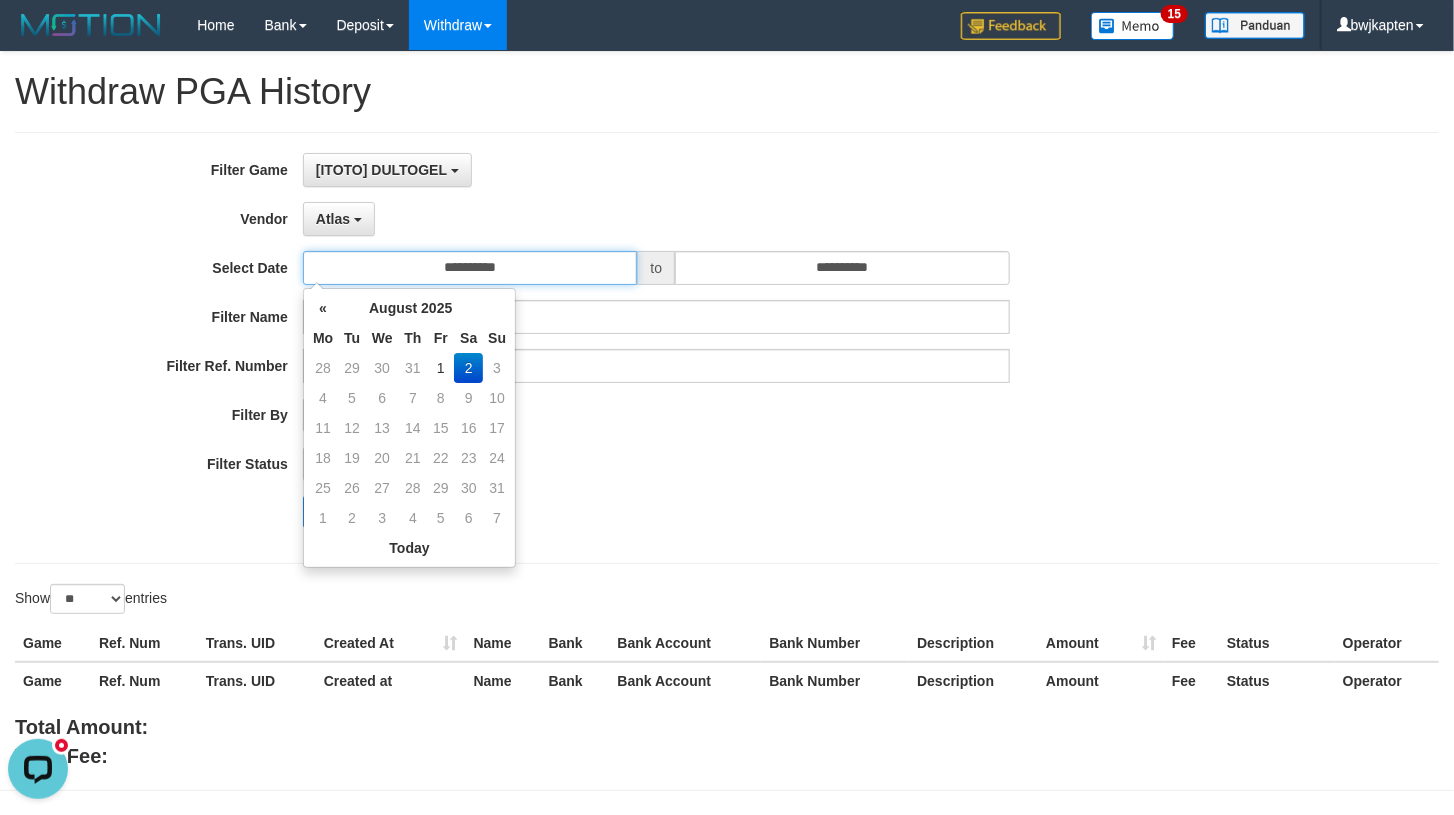 click on "**********" at bounding box center [470, 268] 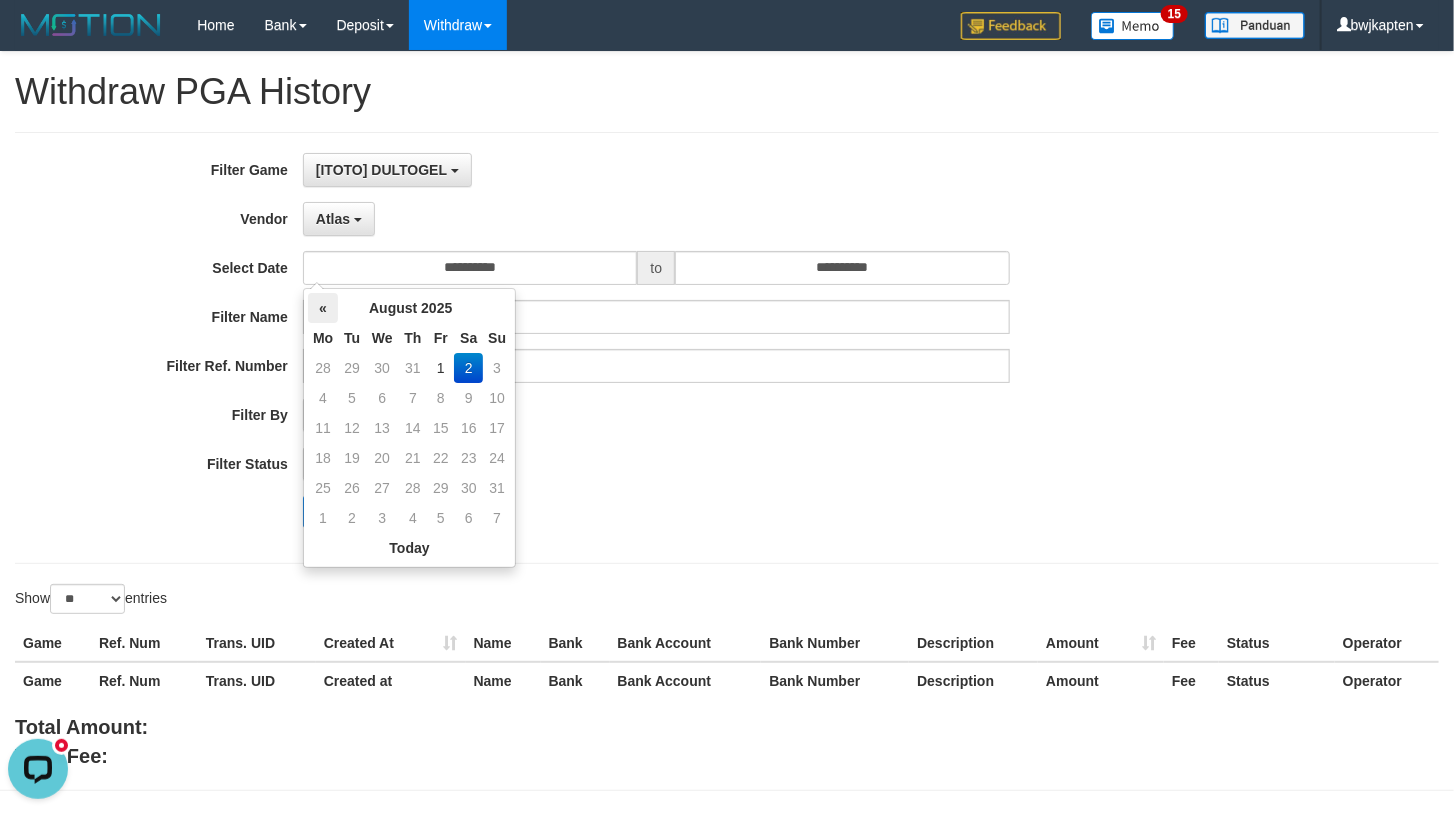 click on "«" at bounding box center (323, 308) 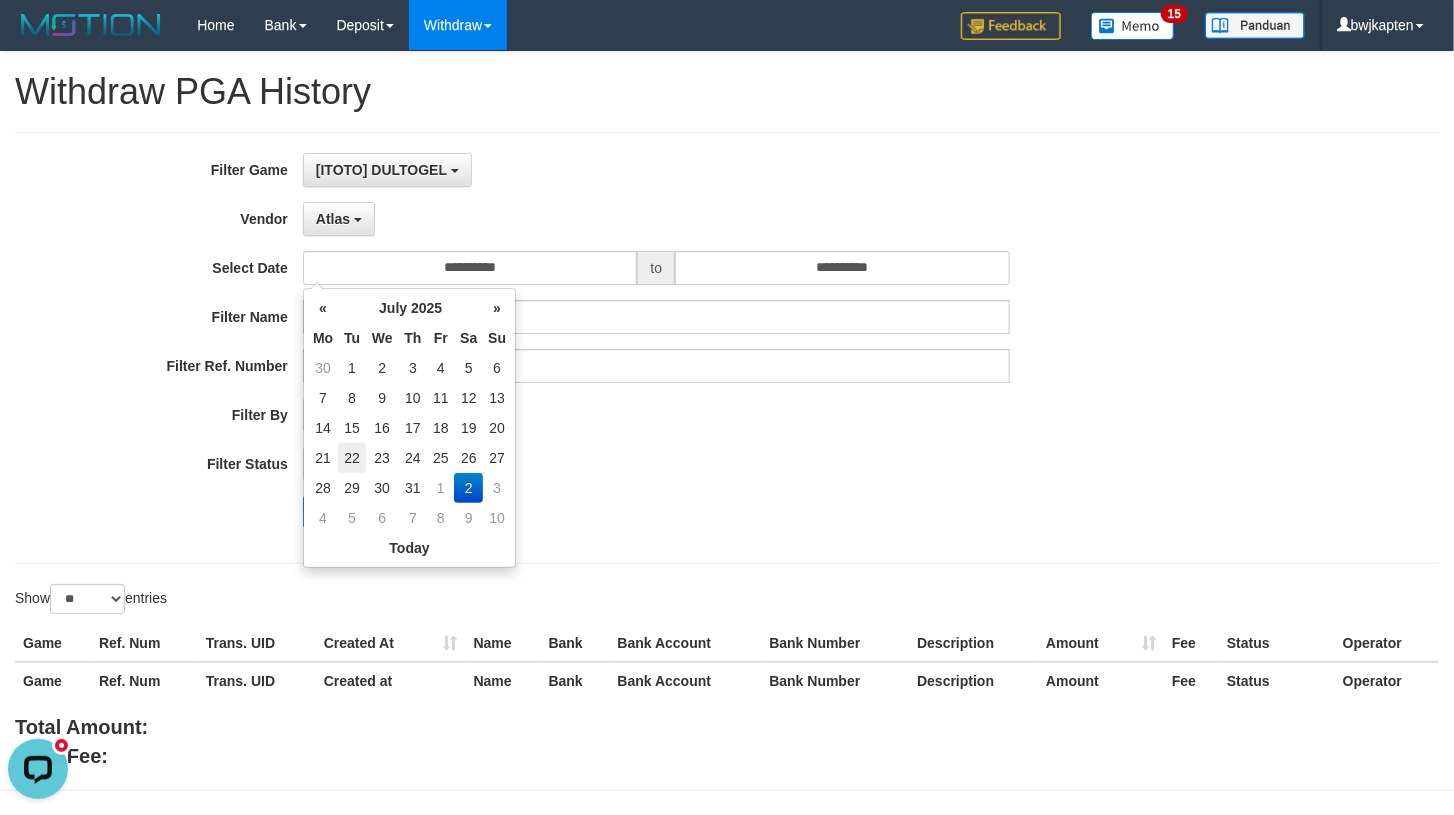 click on "22" at bounding box center (352, 458) 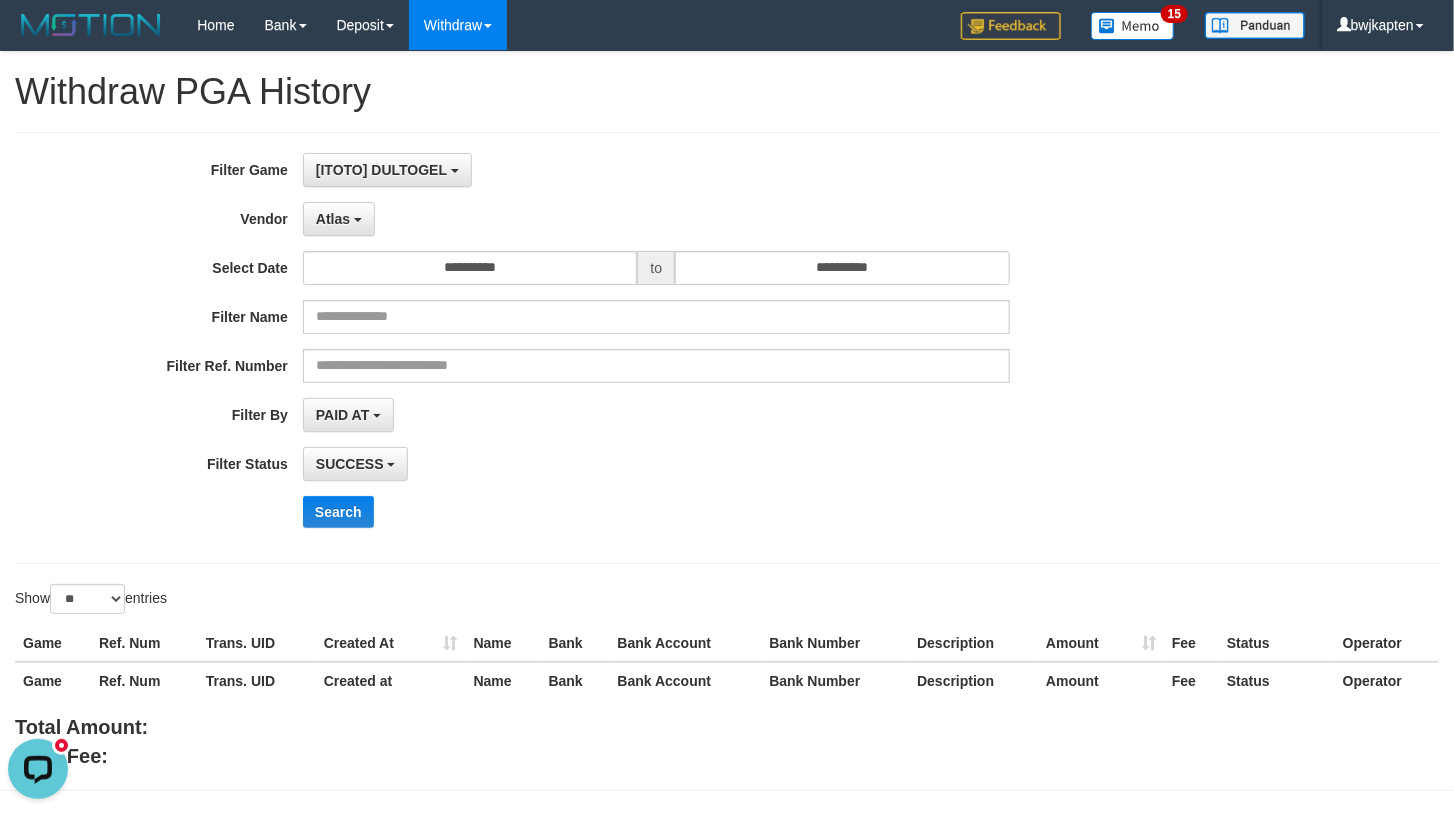 click on "**********" at bounding box center (606, 170) 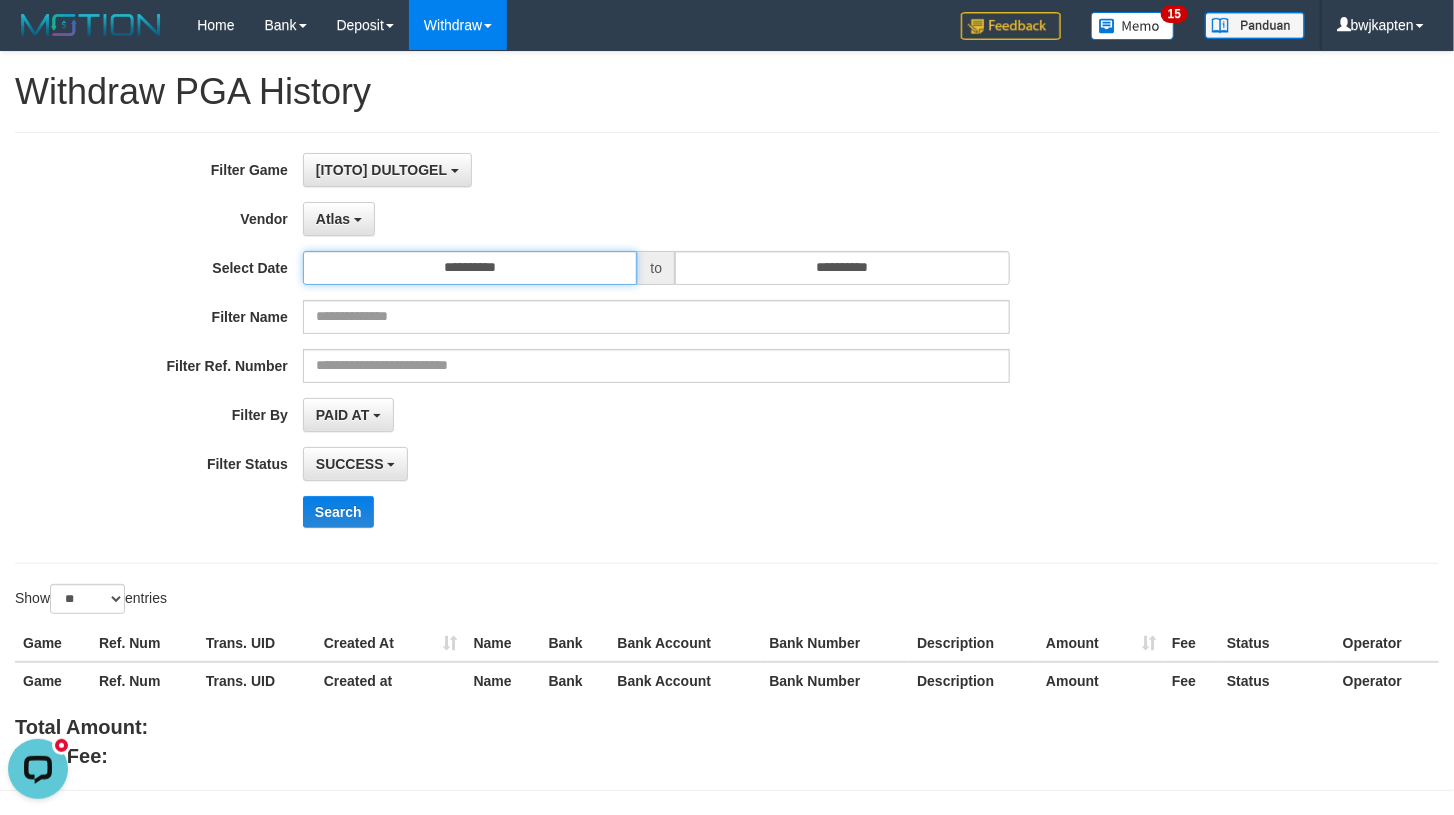 click on "**********" at bounding box center [470, 268] 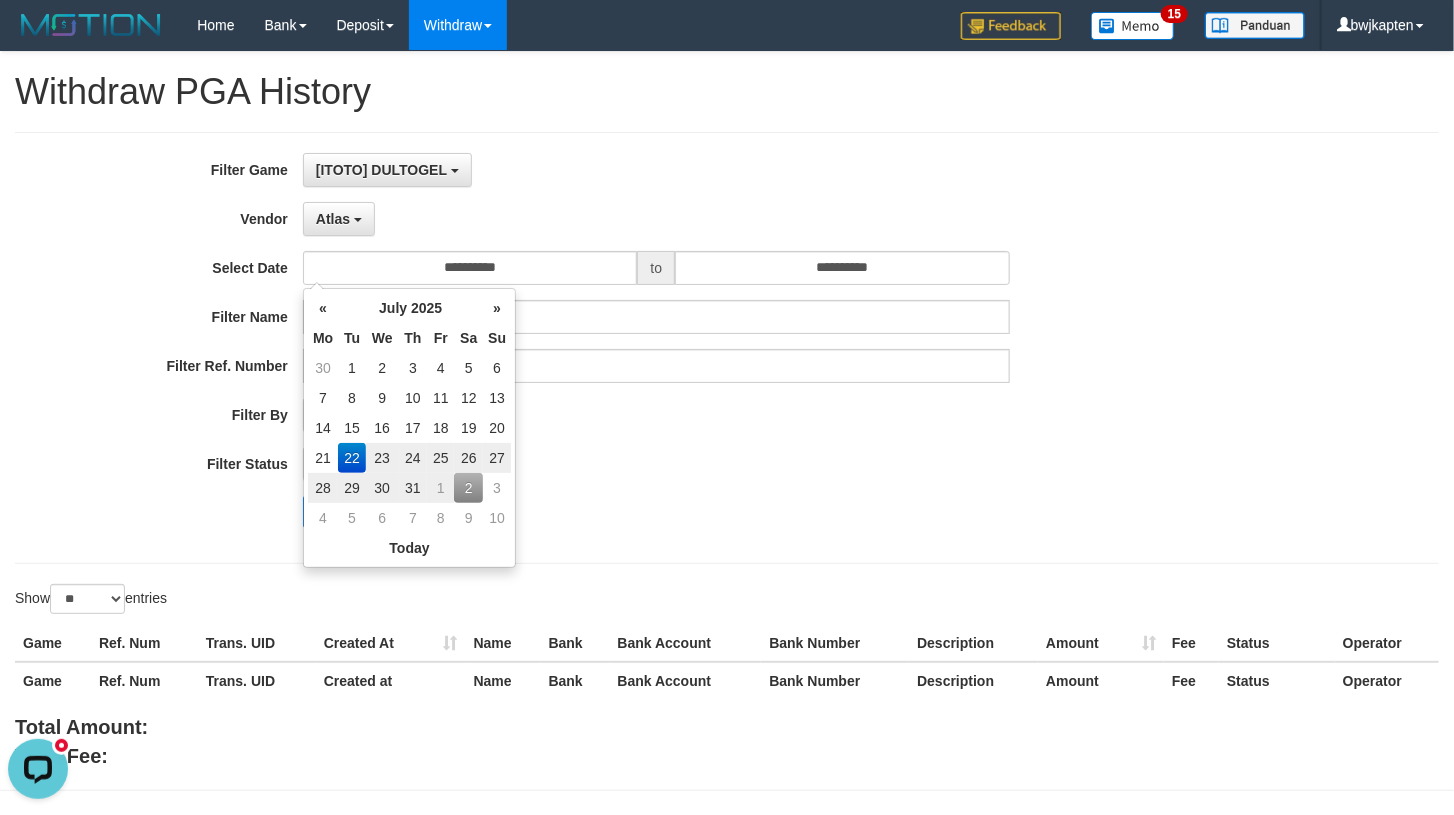 click on "23" at bounding box center [382, 458] 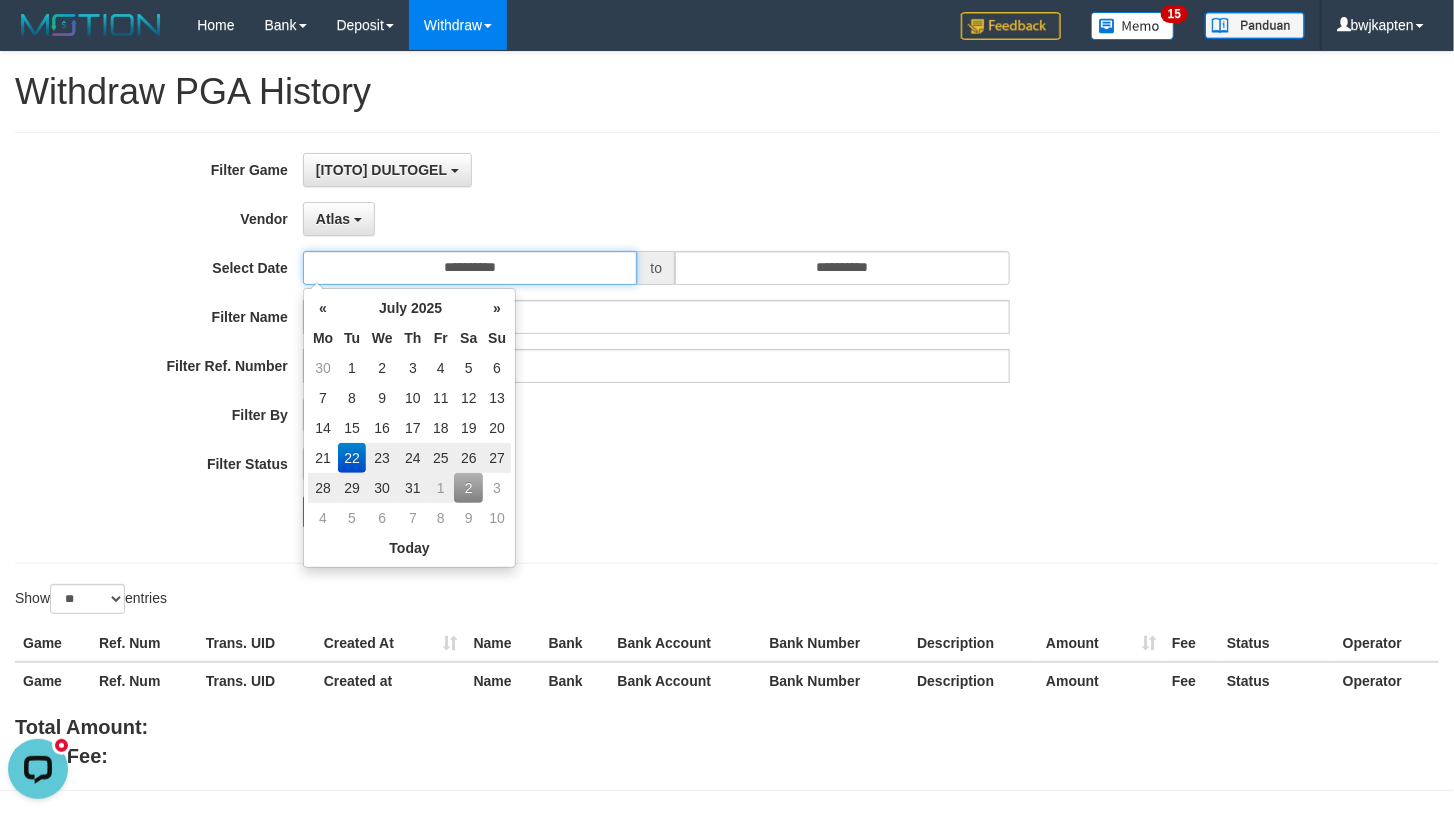 type on "**********" 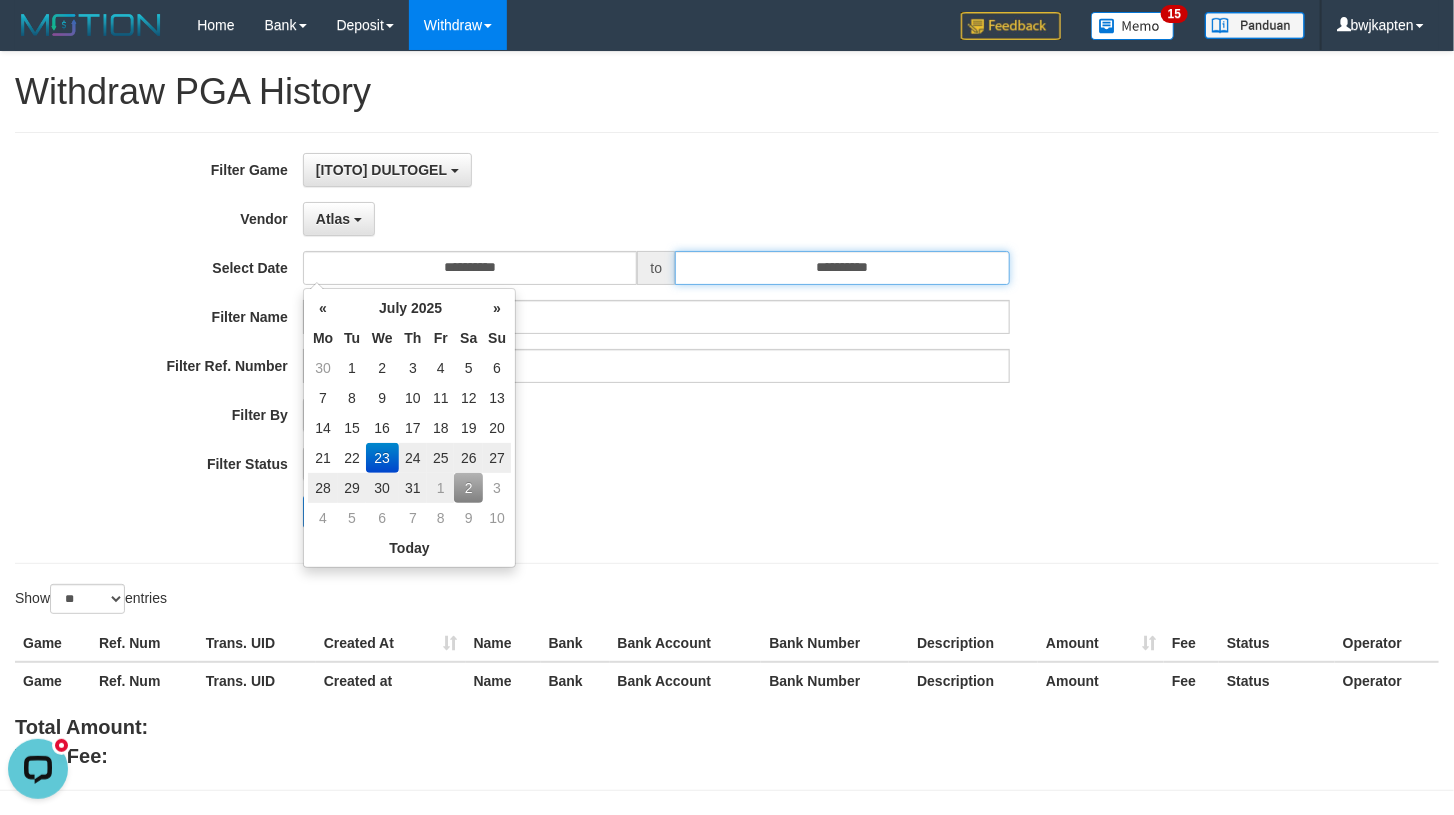 click on "**********" at bounding box center [842, 268] 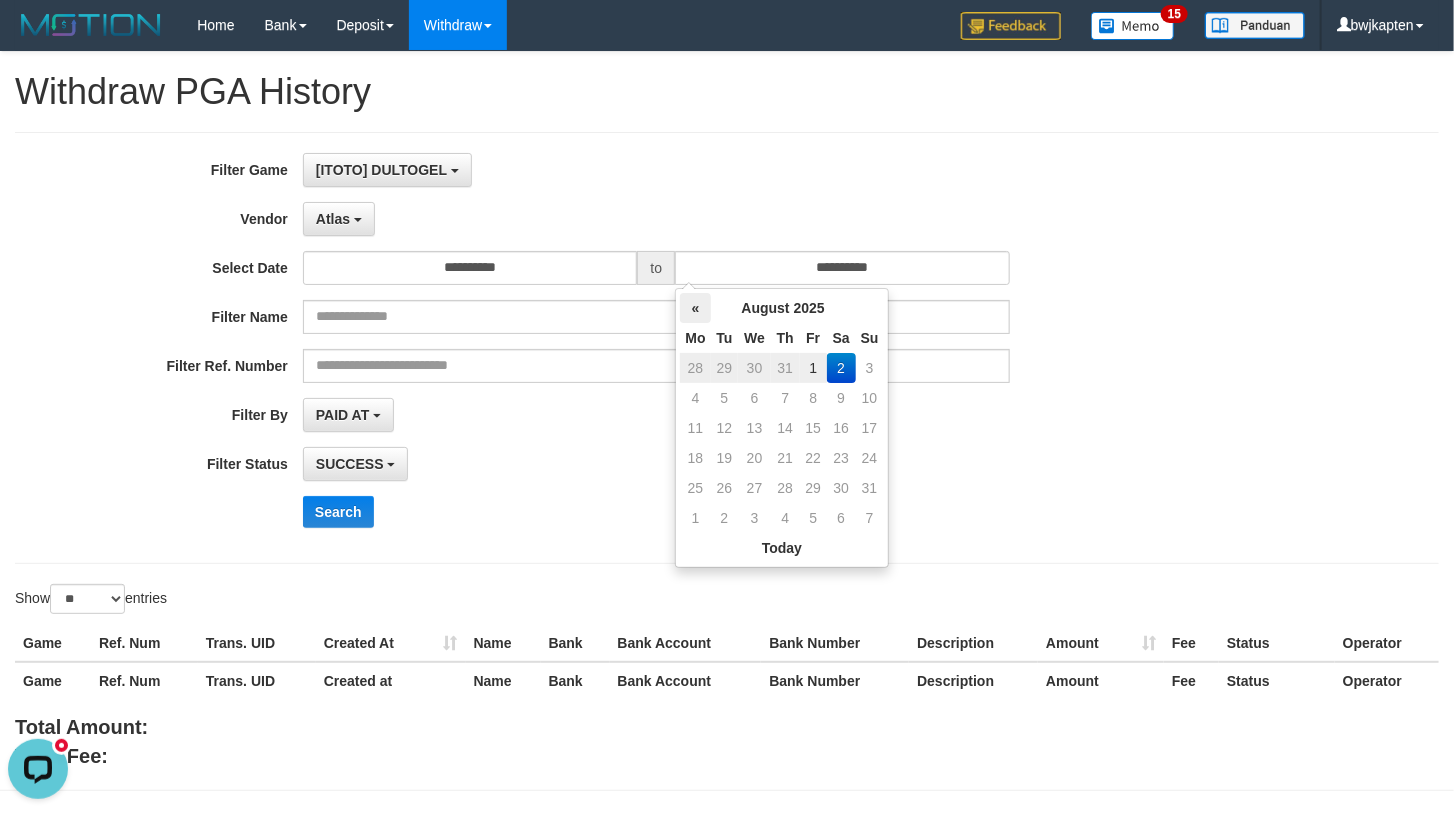 click on "«" at bounding box center (695, 308) 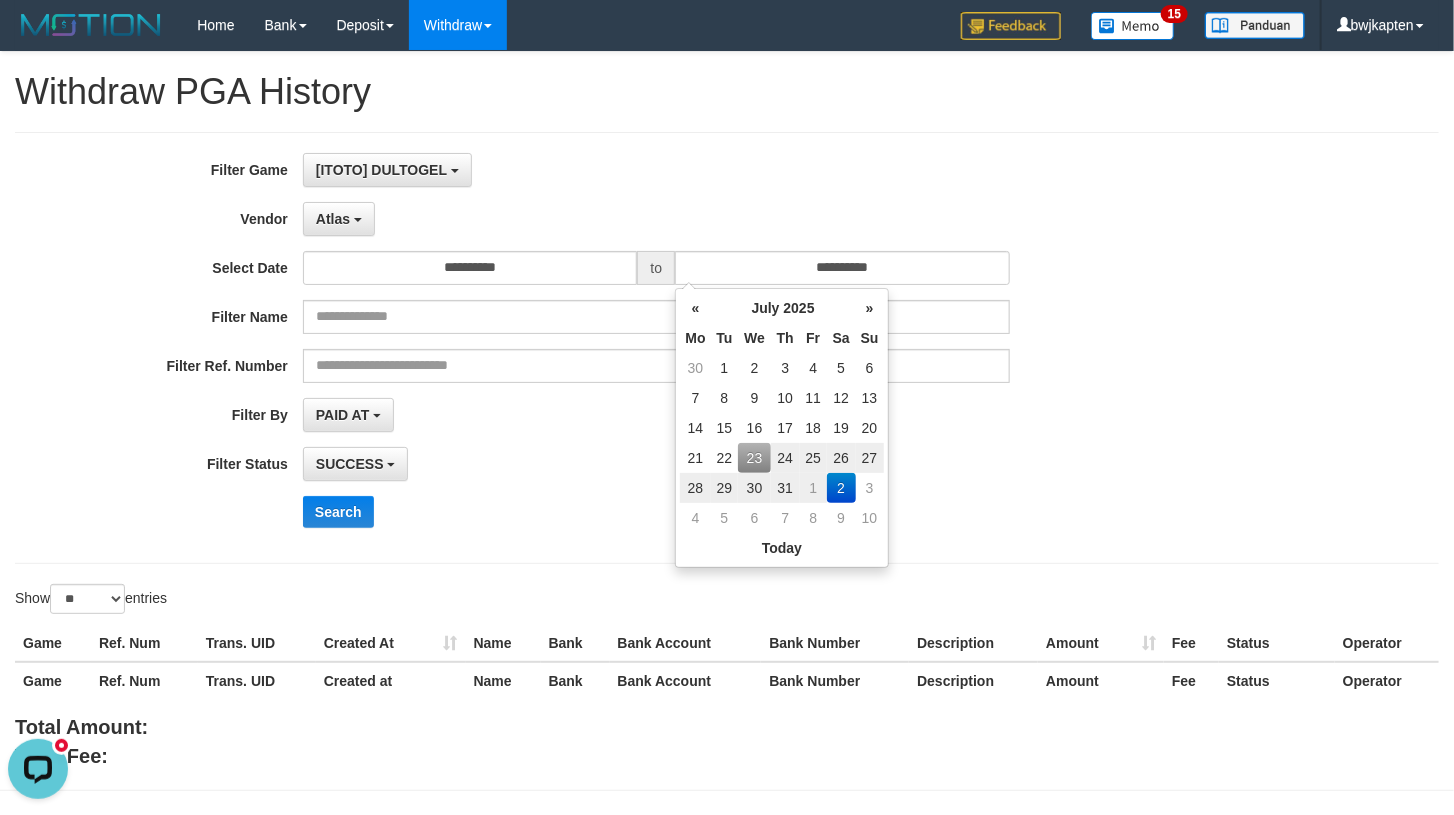 click on "23" at bounding box center (754, 458) 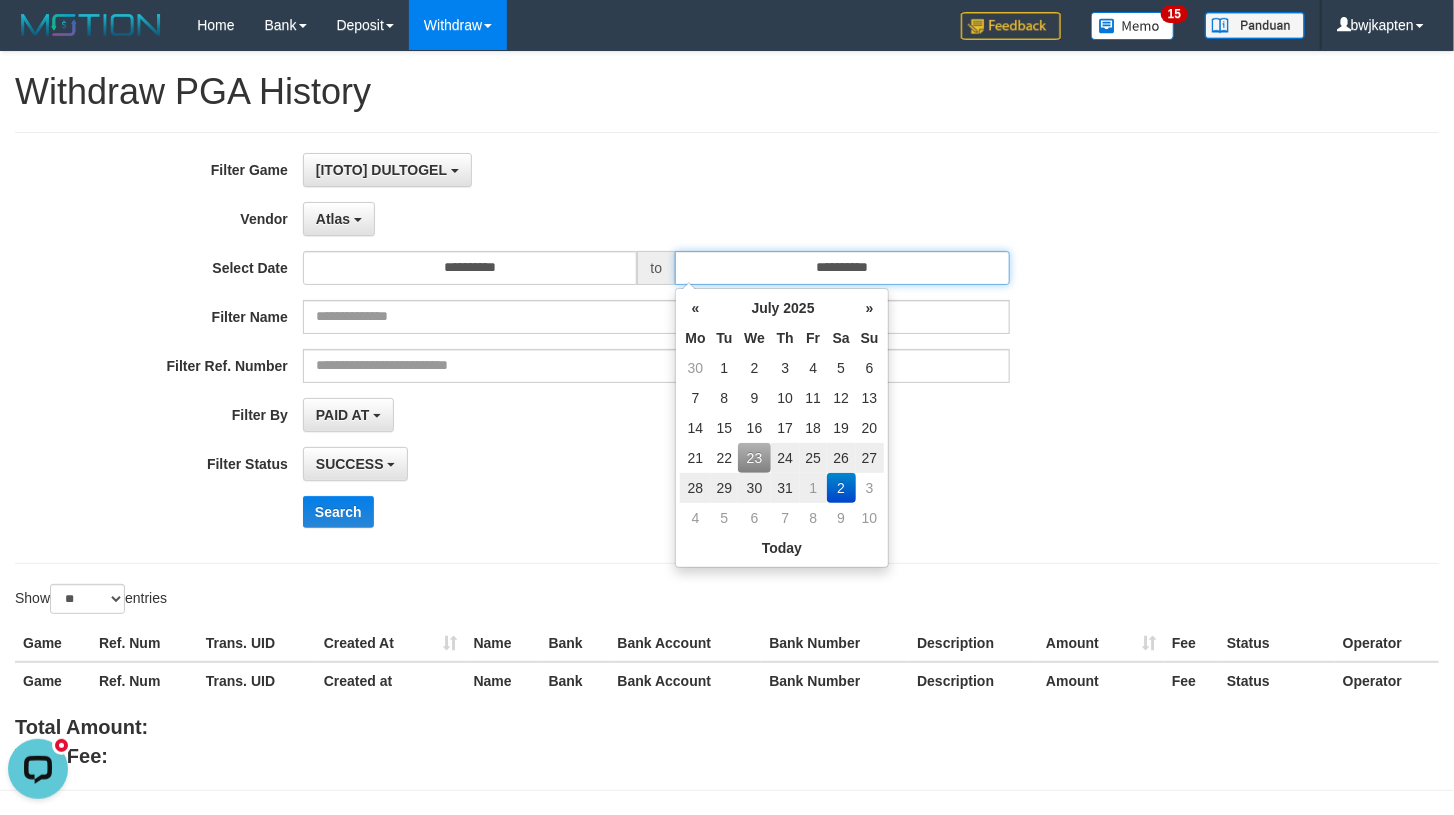 type on "**********" 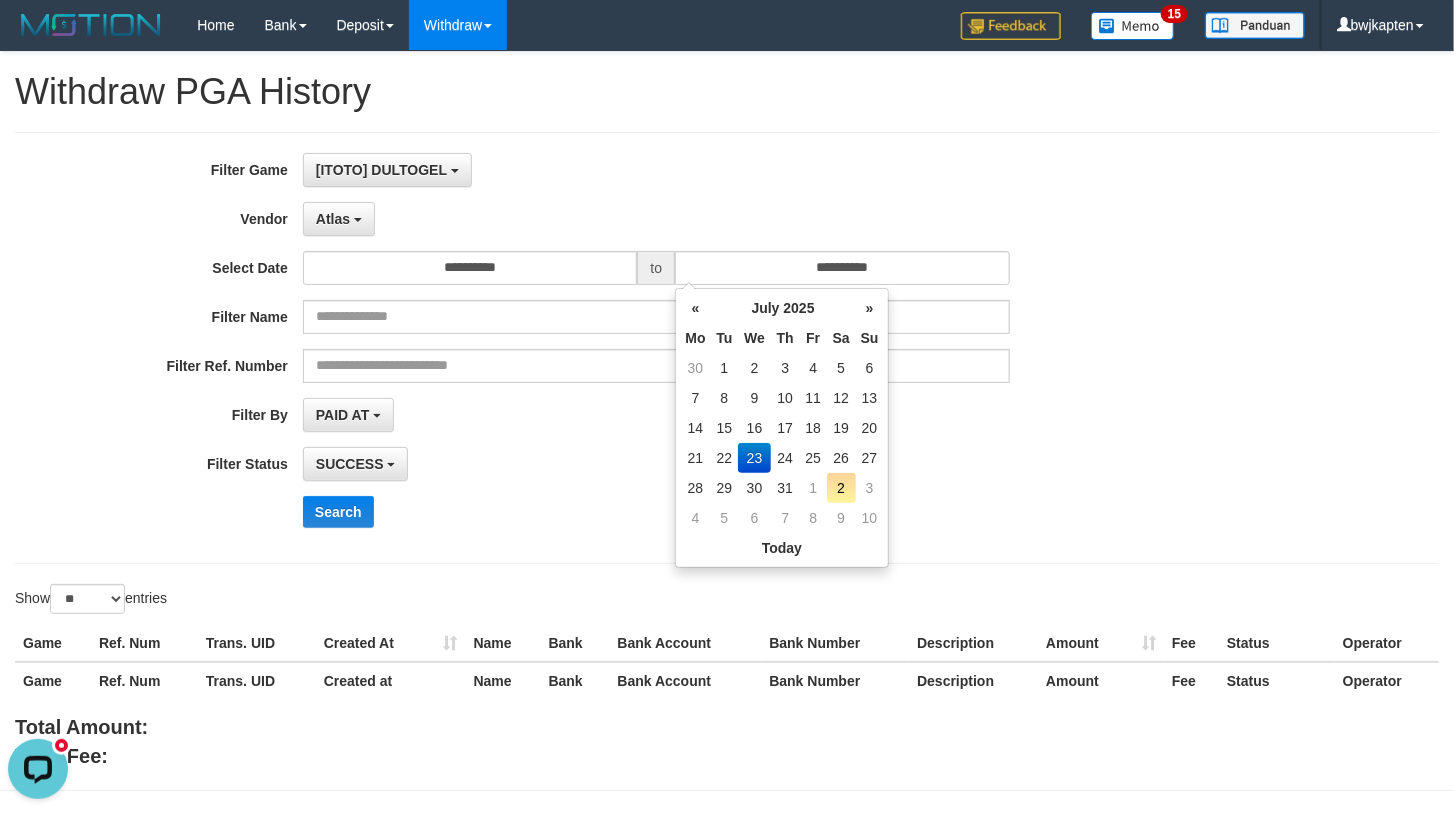 click on "SUCCESS
SUCCESS
ON PROCESS
FAILED" at bounding box center (656, 464) 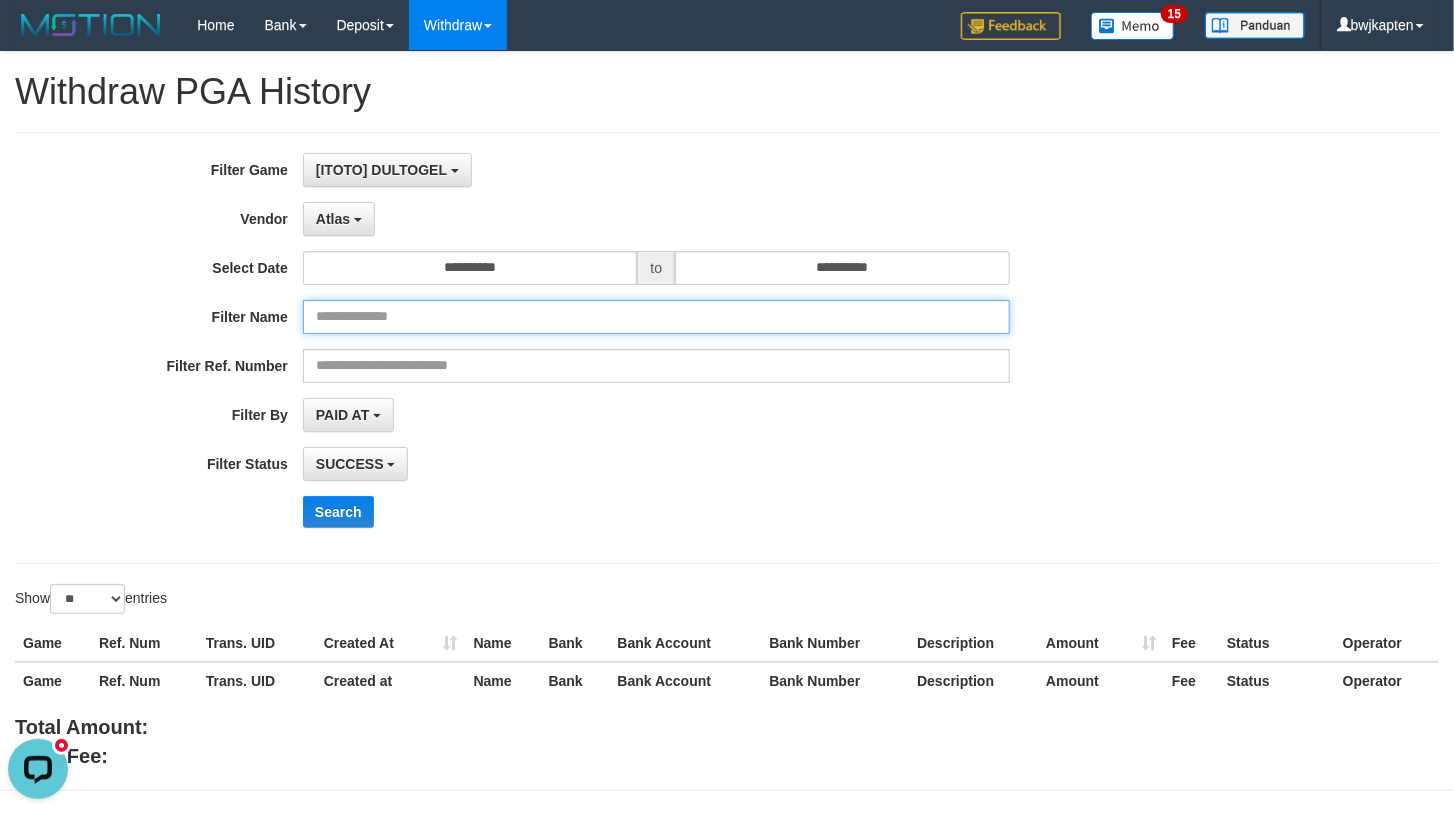 click at bounding box center [656, 317] 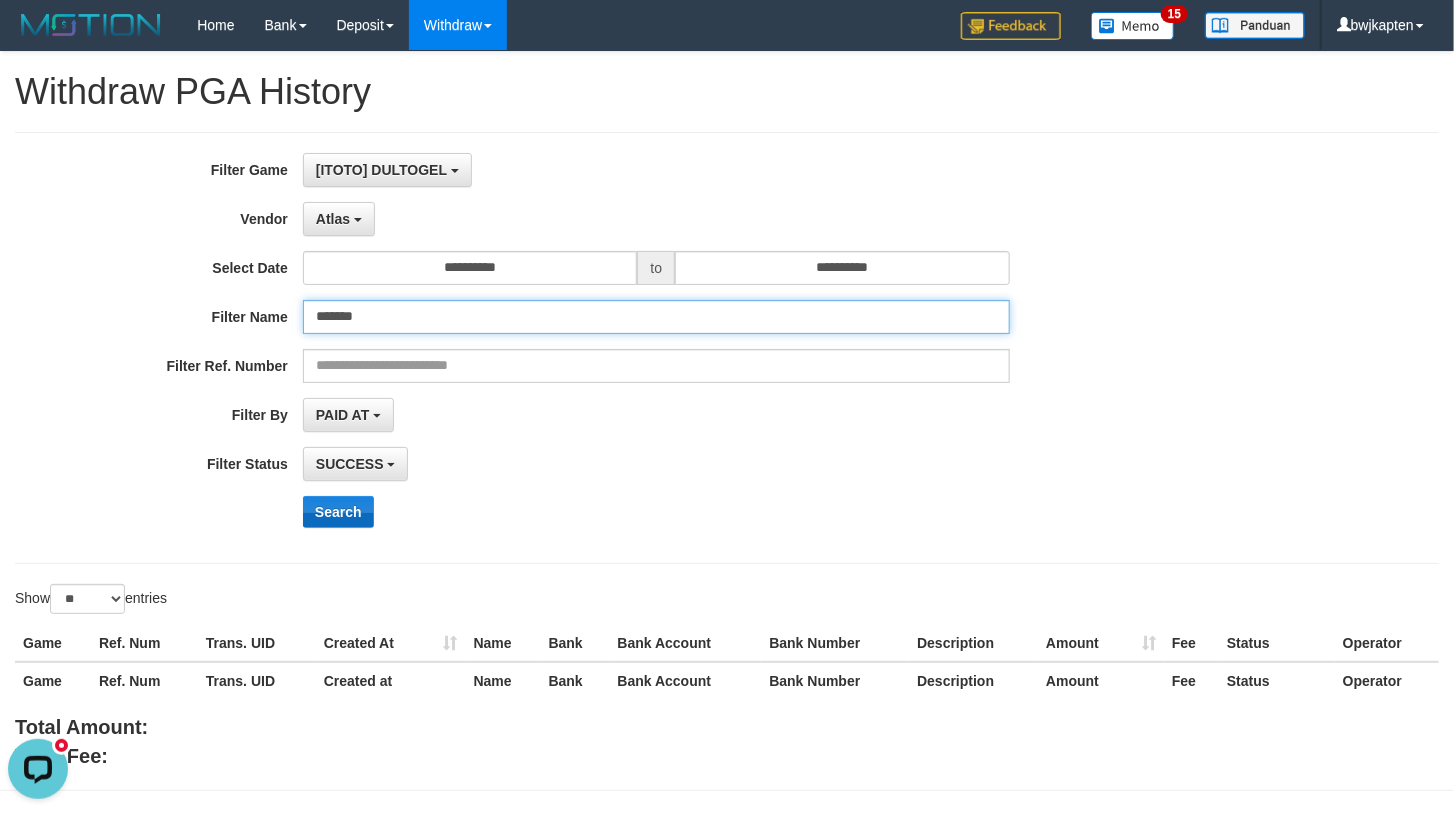 type on "*******" 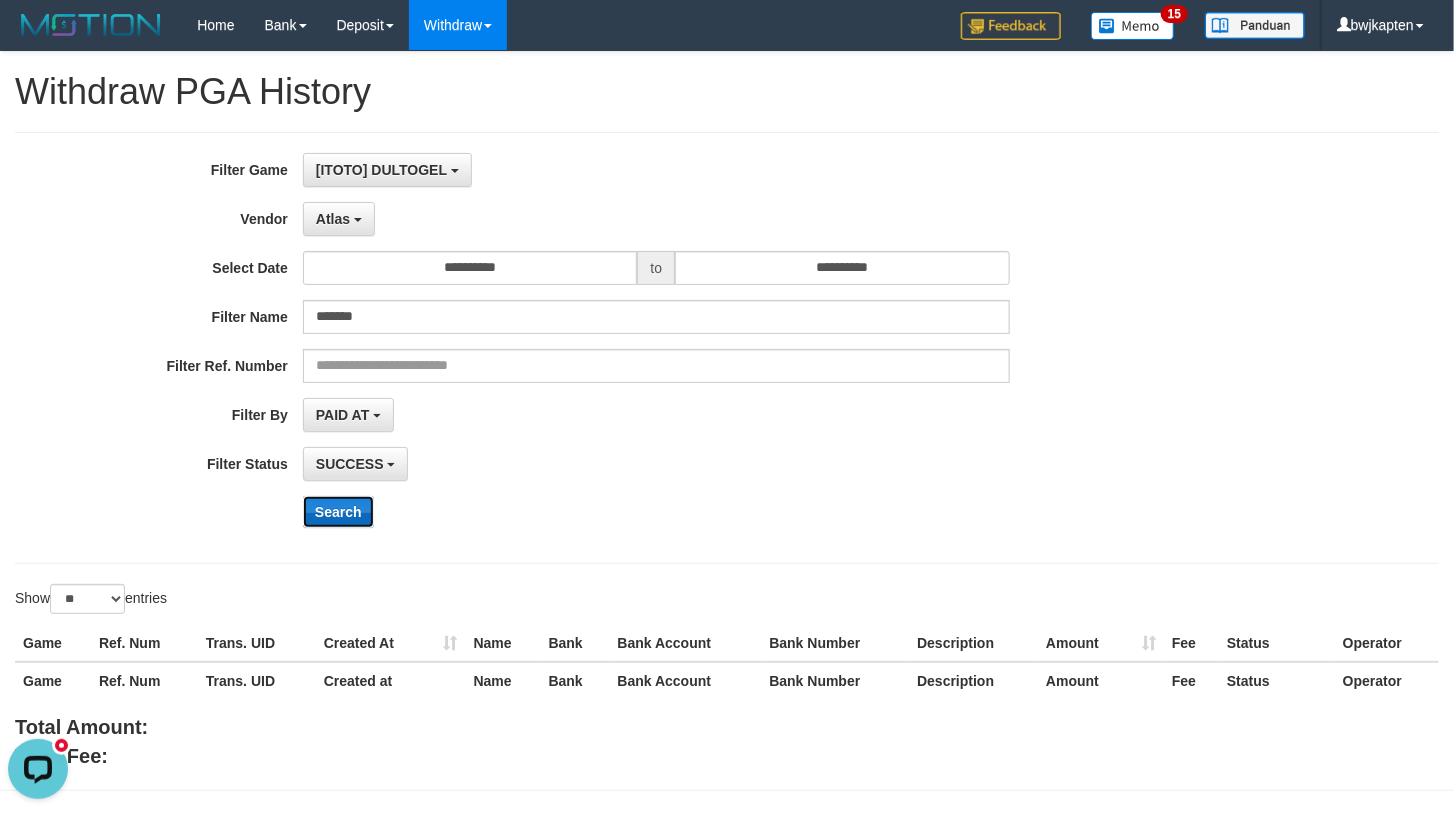 click on "Search" at bounding box center [338, 512] 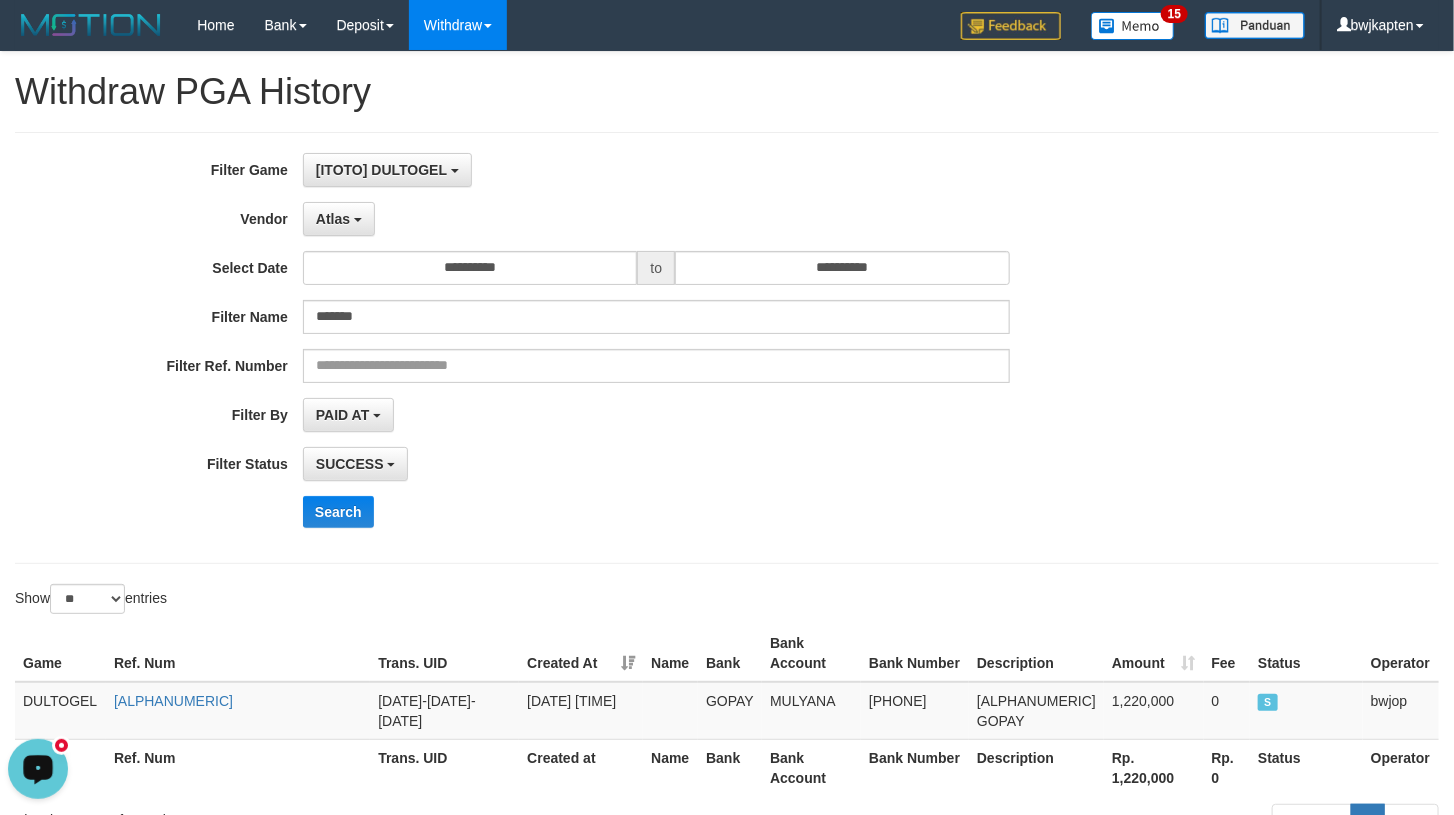 click 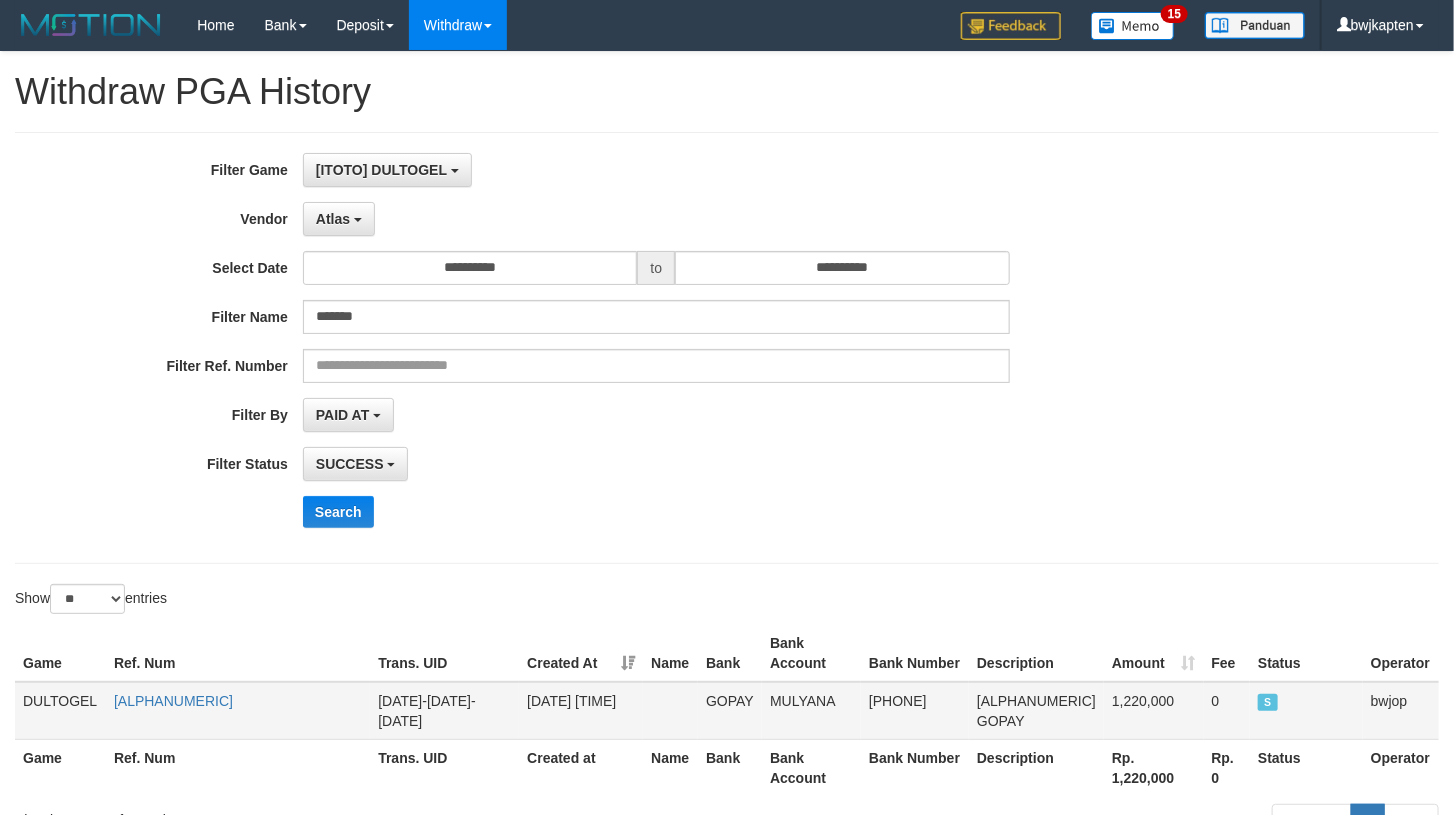 click on "[DATE]-[DATE]-[DATE]" at bounding box center (444, 711) 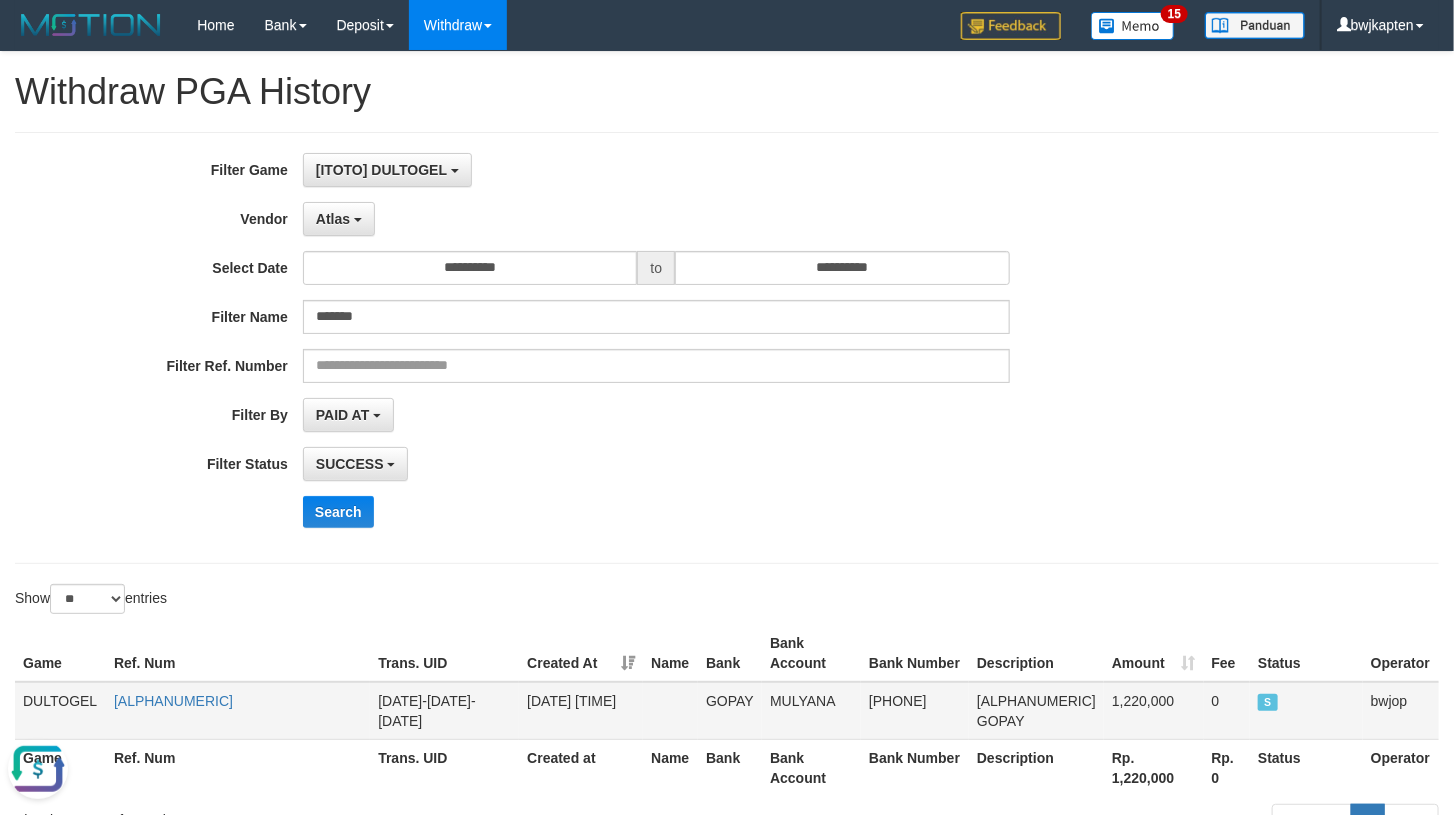 click on "[DATE]-[DATE]-[DATE]" at bounding box center [444, 711] 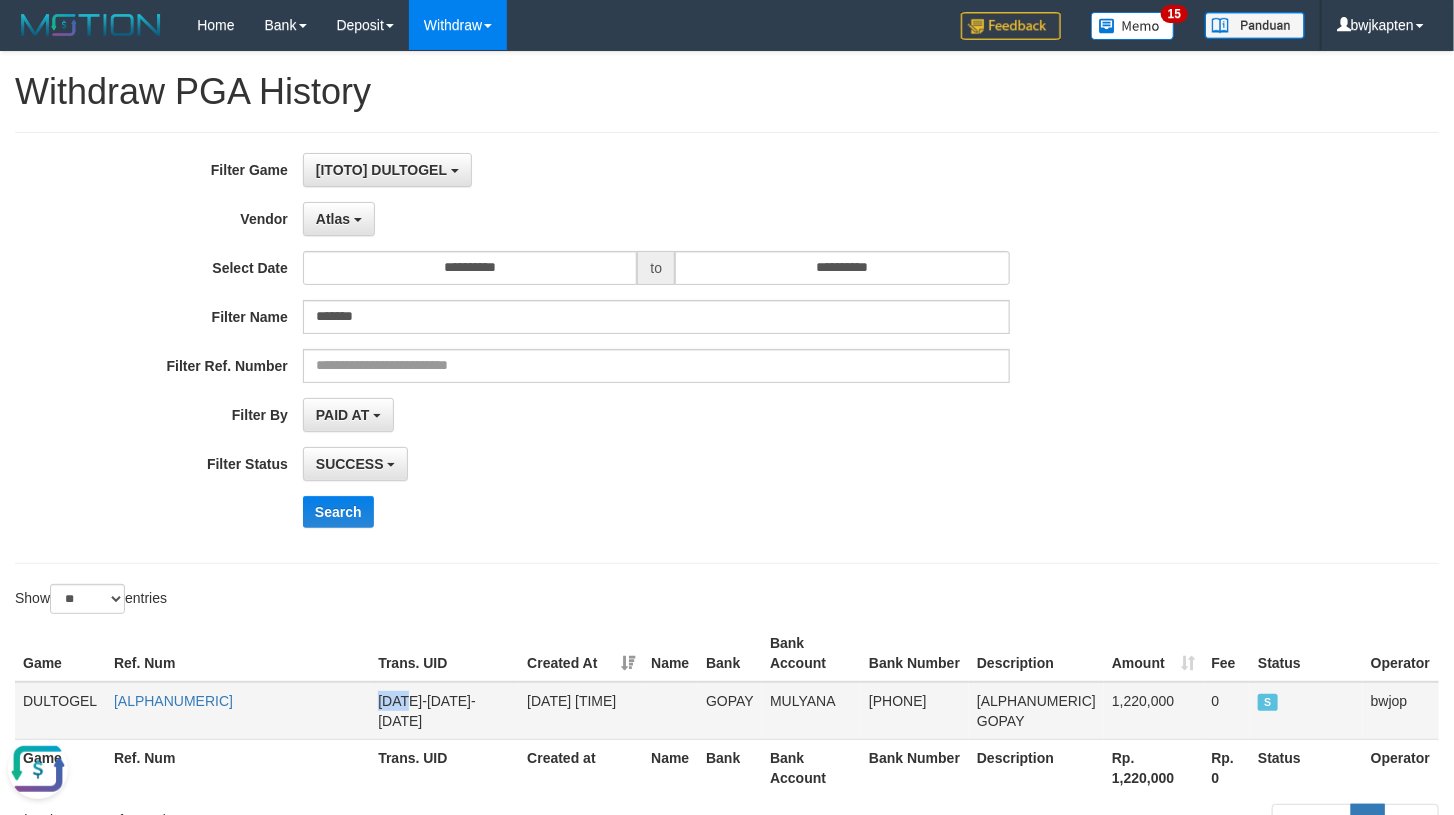 click on "[DATE]-[DATE]-[DATE]" at bounding box center (444, 711) 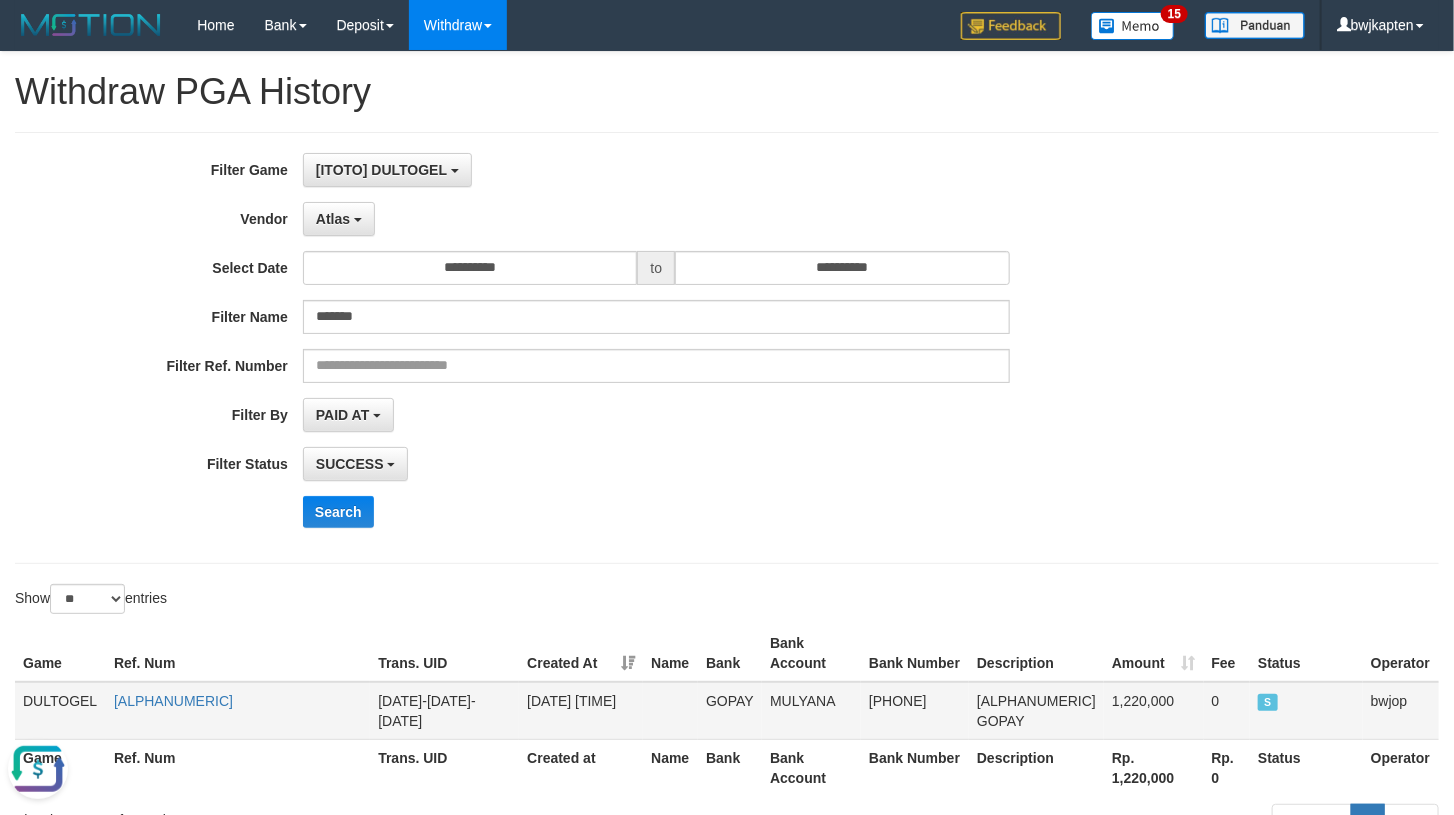 click on "[ALPHANUMERIC]" at bounding box center [238, 711] 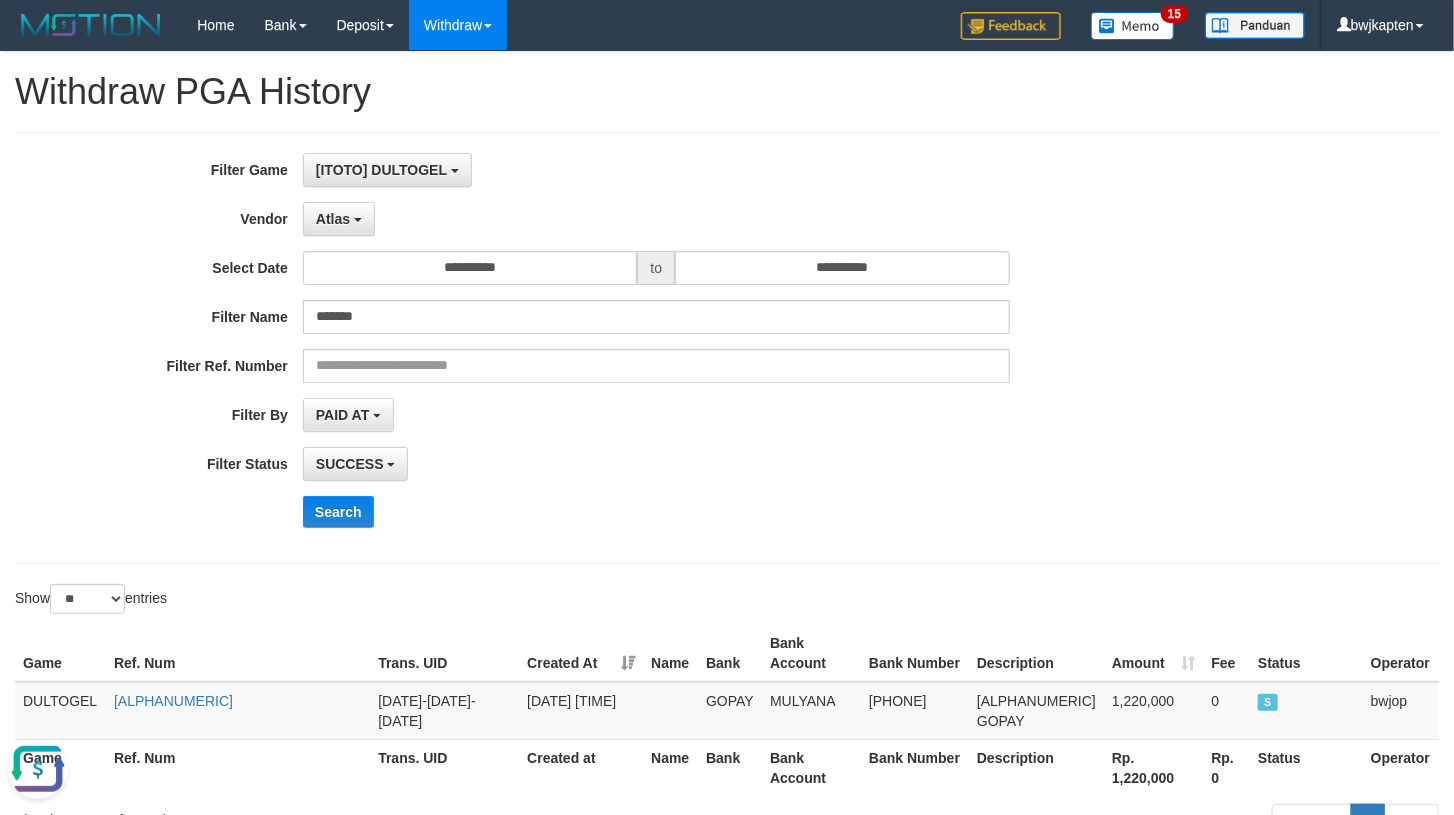 click at bounding box center [38, 768] 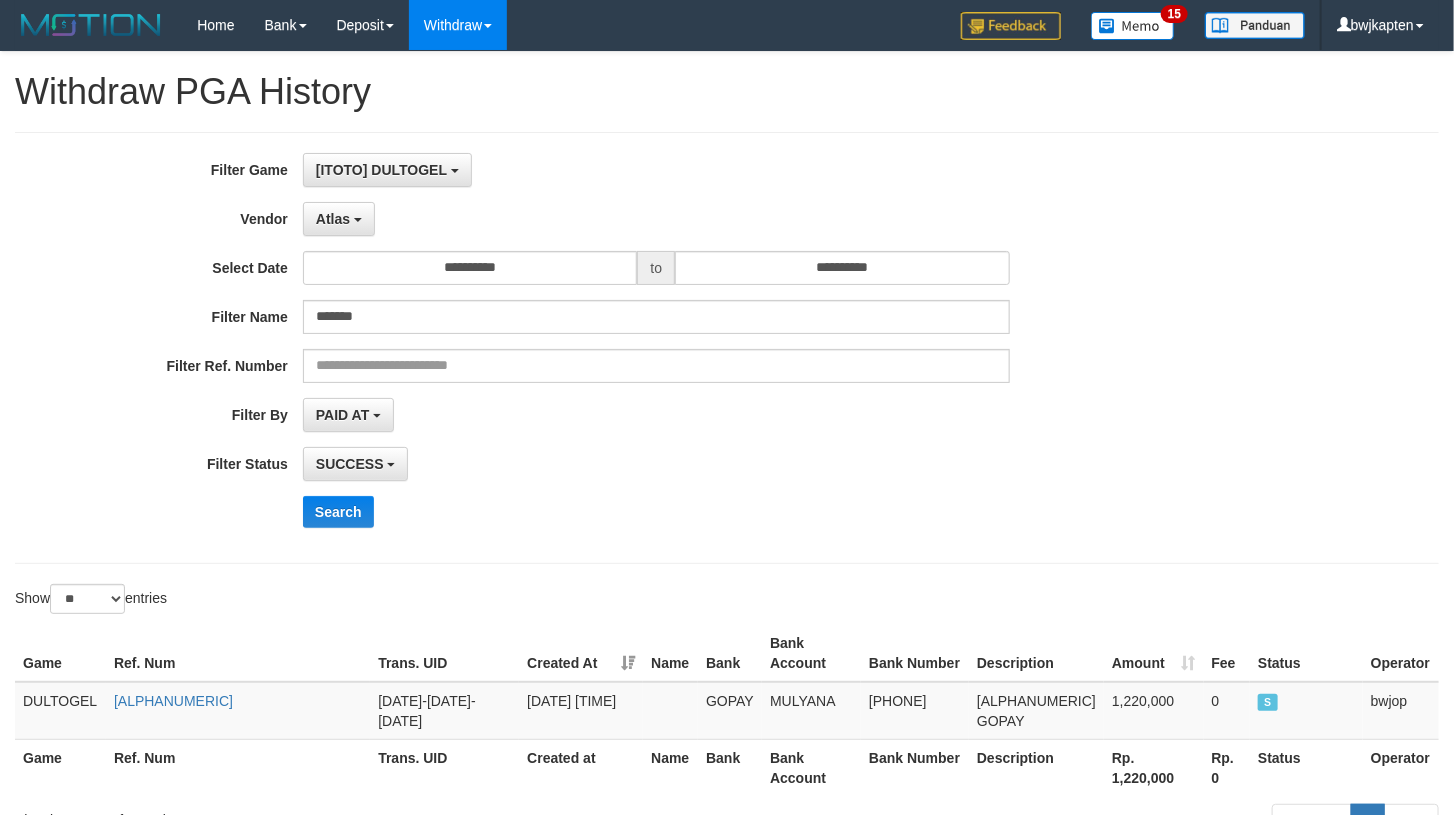 click on "**********" at bounding box center [606, 415] 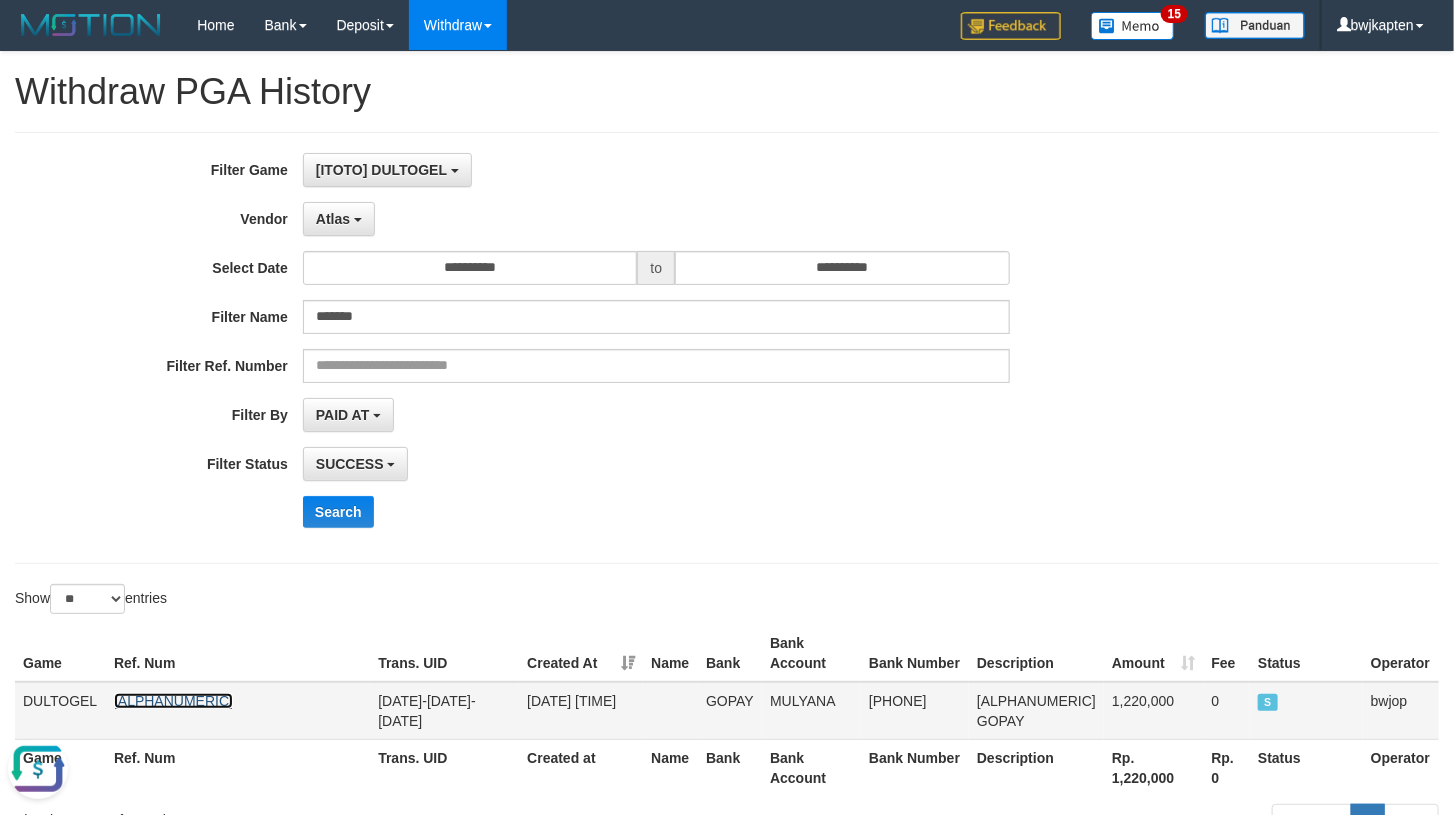 click on "[ALPHANUMERIC]" at bounding box center [173, 701] 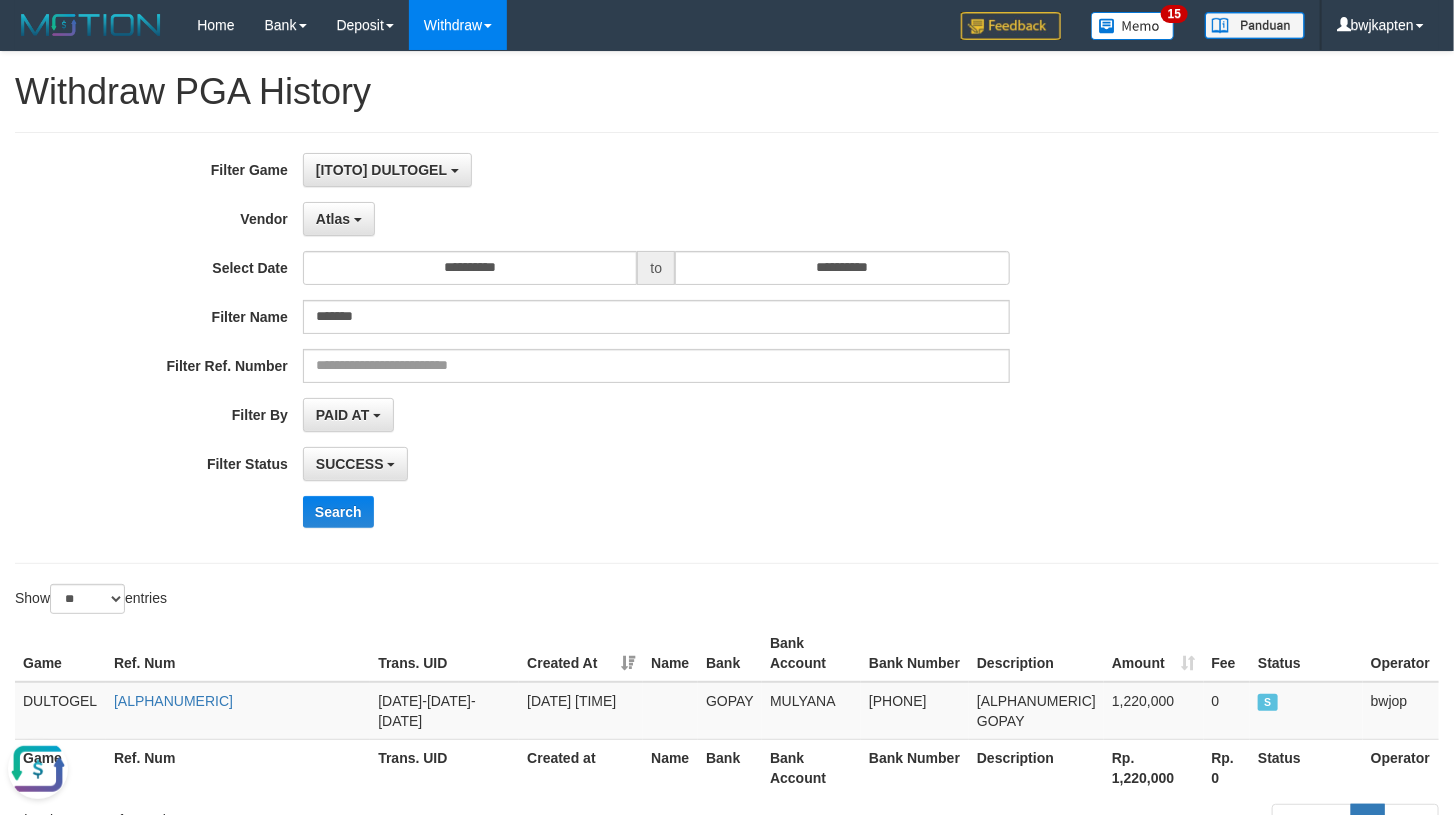 click at bounding box center (38, 768) 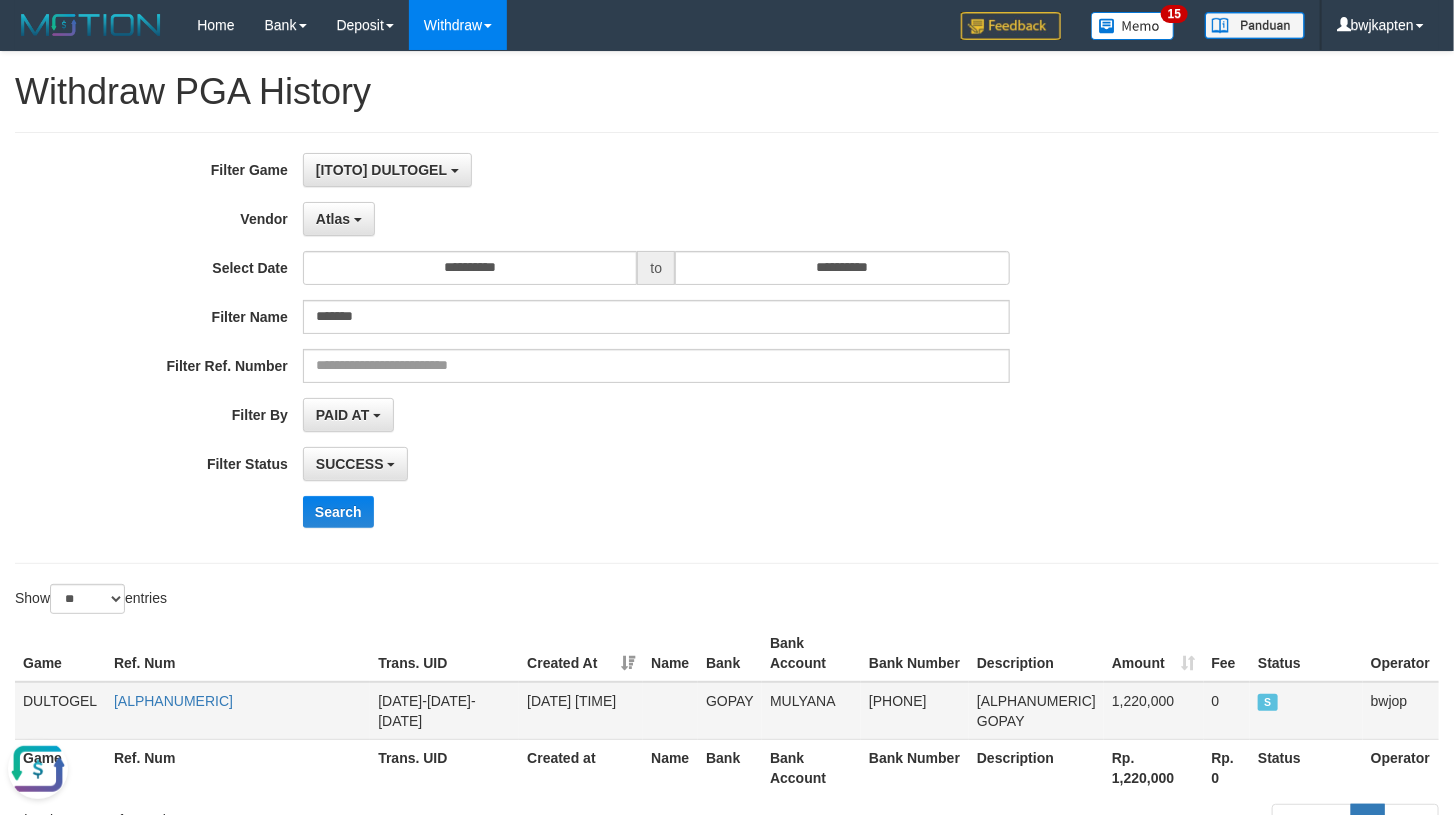 click on "[ALPHANUMERIC] GOPAY" at bounding box center (1036, 711) 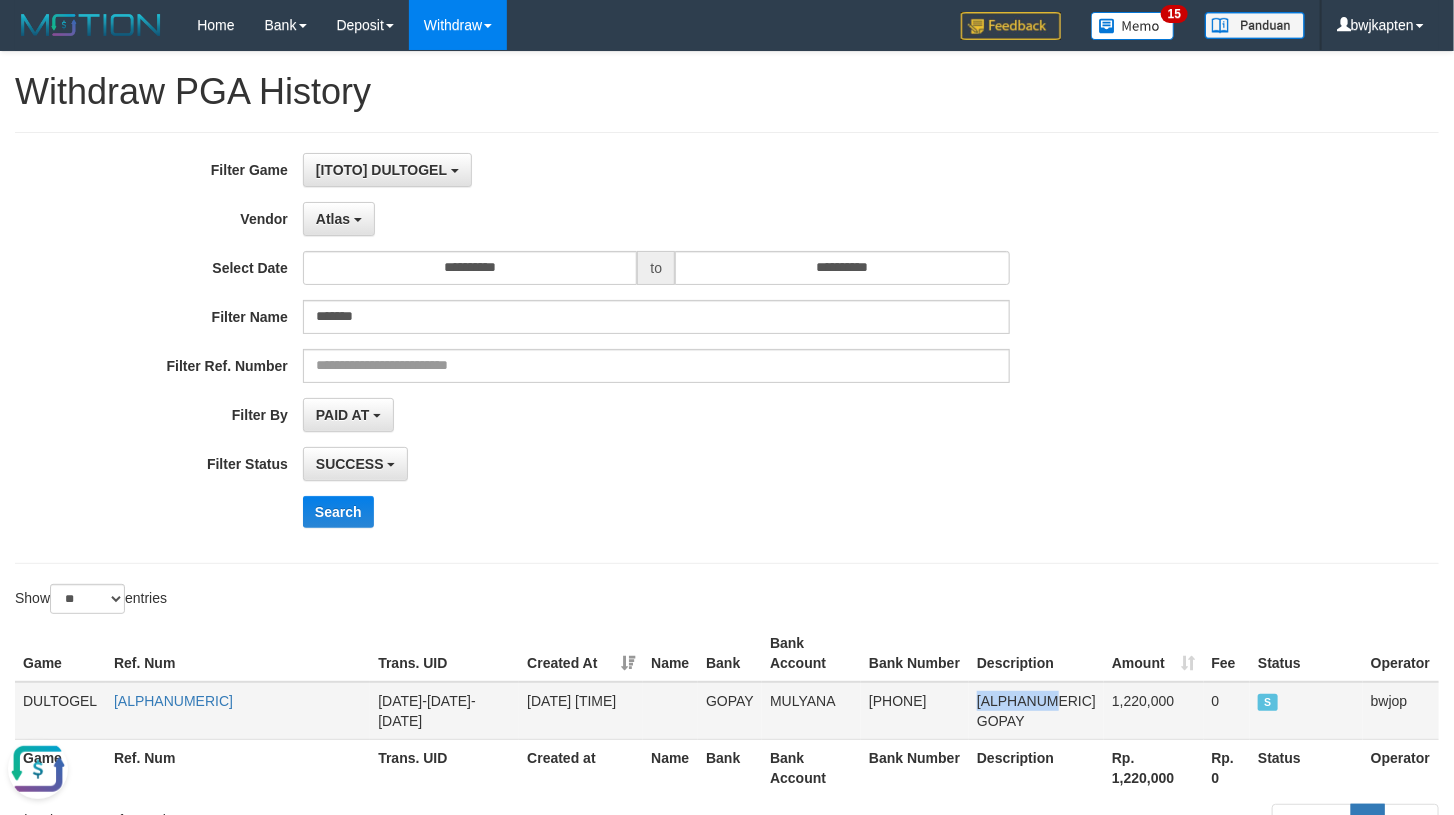 click on "[ALPHANUMERIC] GOPAY" at bounding box center [1036, 711] 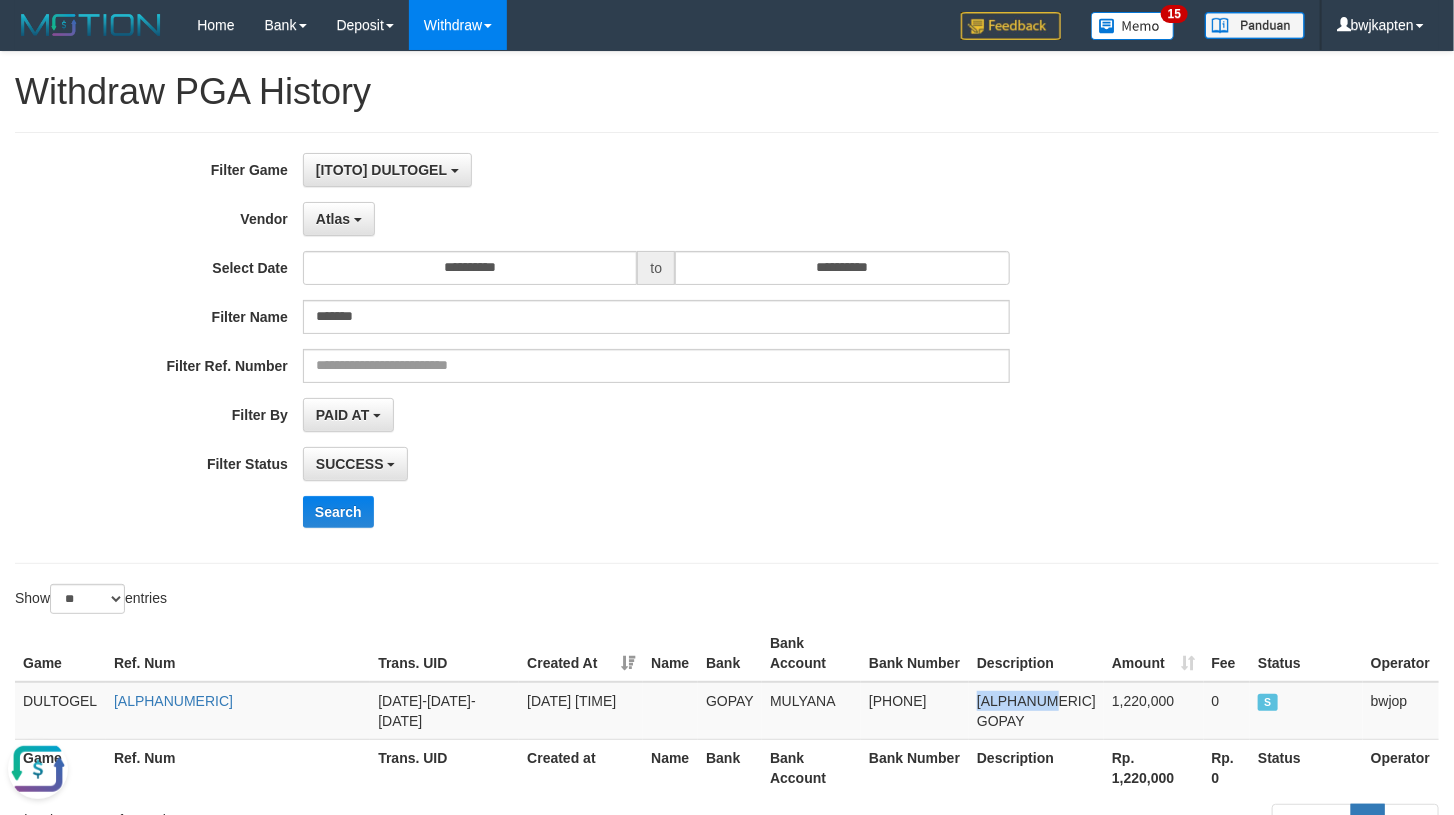 copy on "[ALPHANUMERIC]" 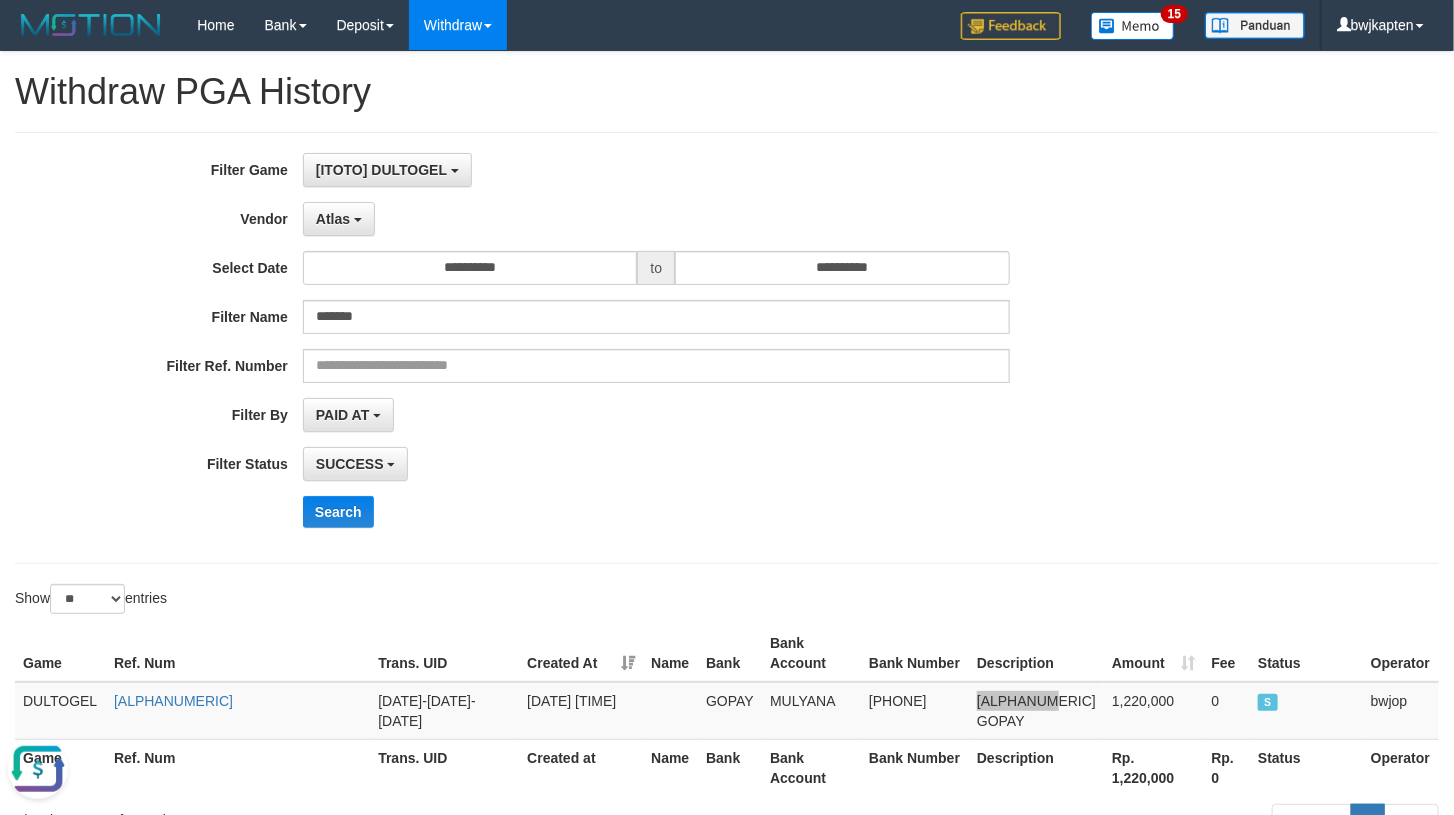 click at bounding box center [38, 768] 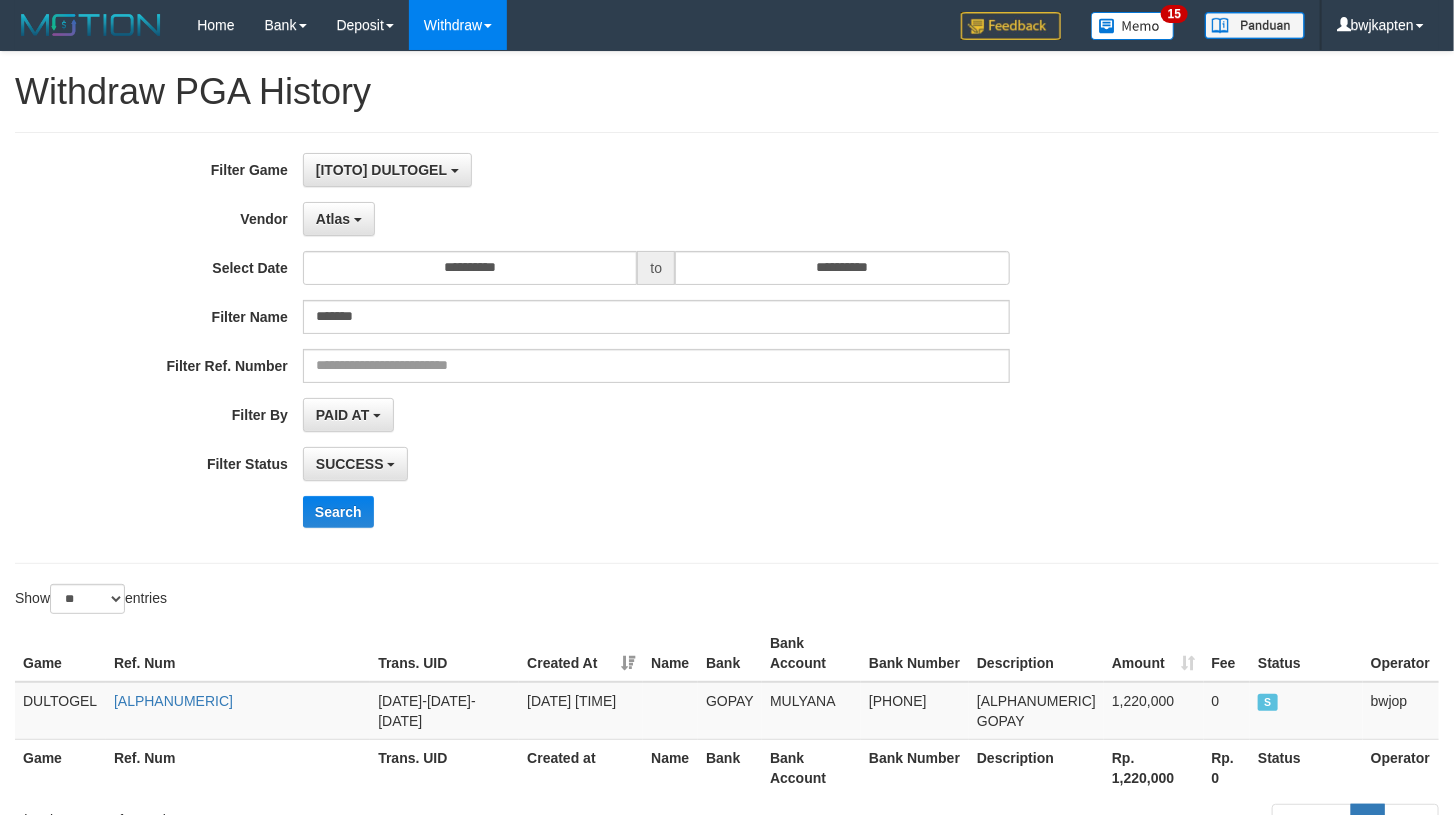 click on "**********" at bounding box center [606, 415] 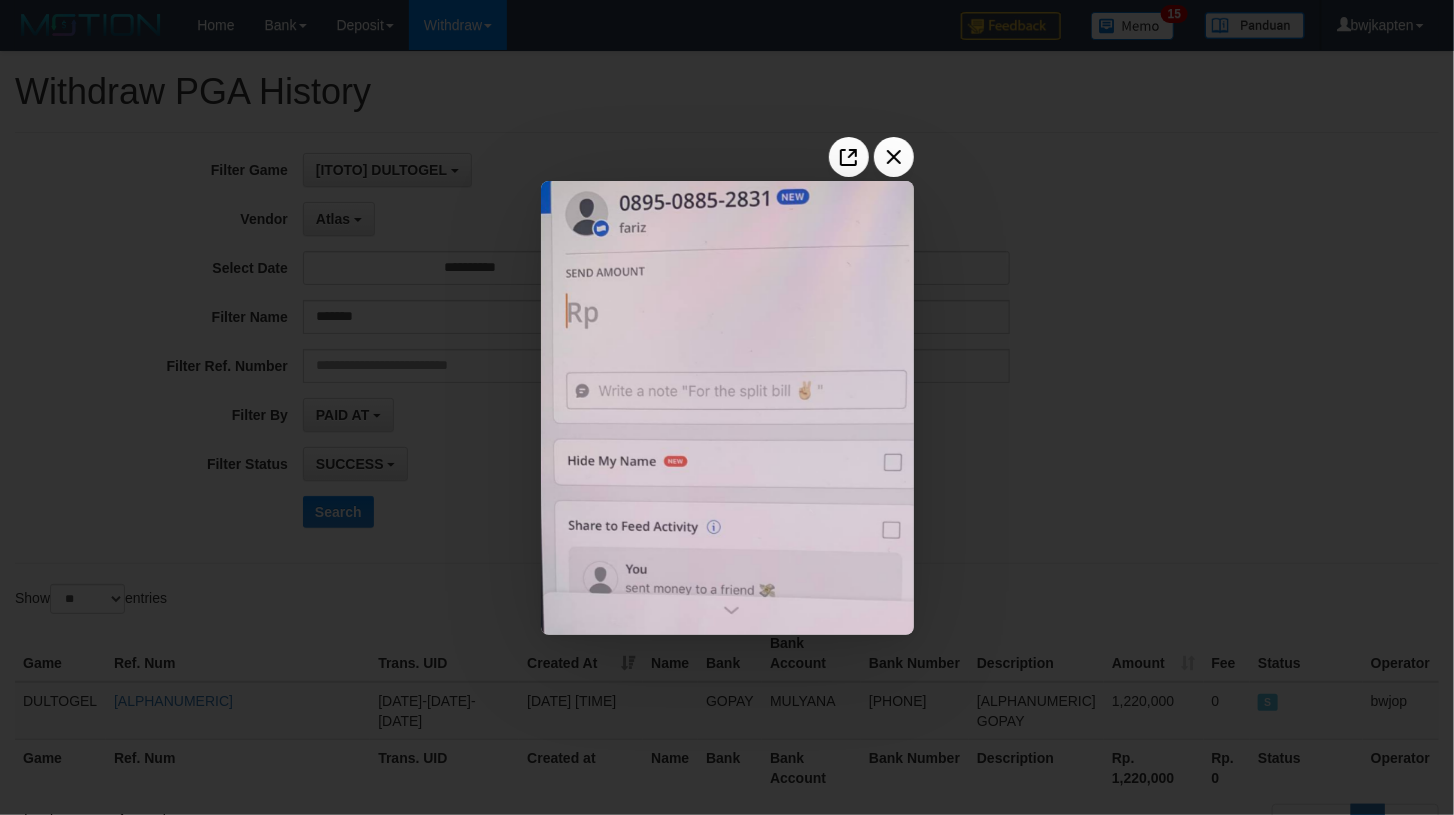 scroll, scrollTop: 0, scrollLeft: 0, axis: both 